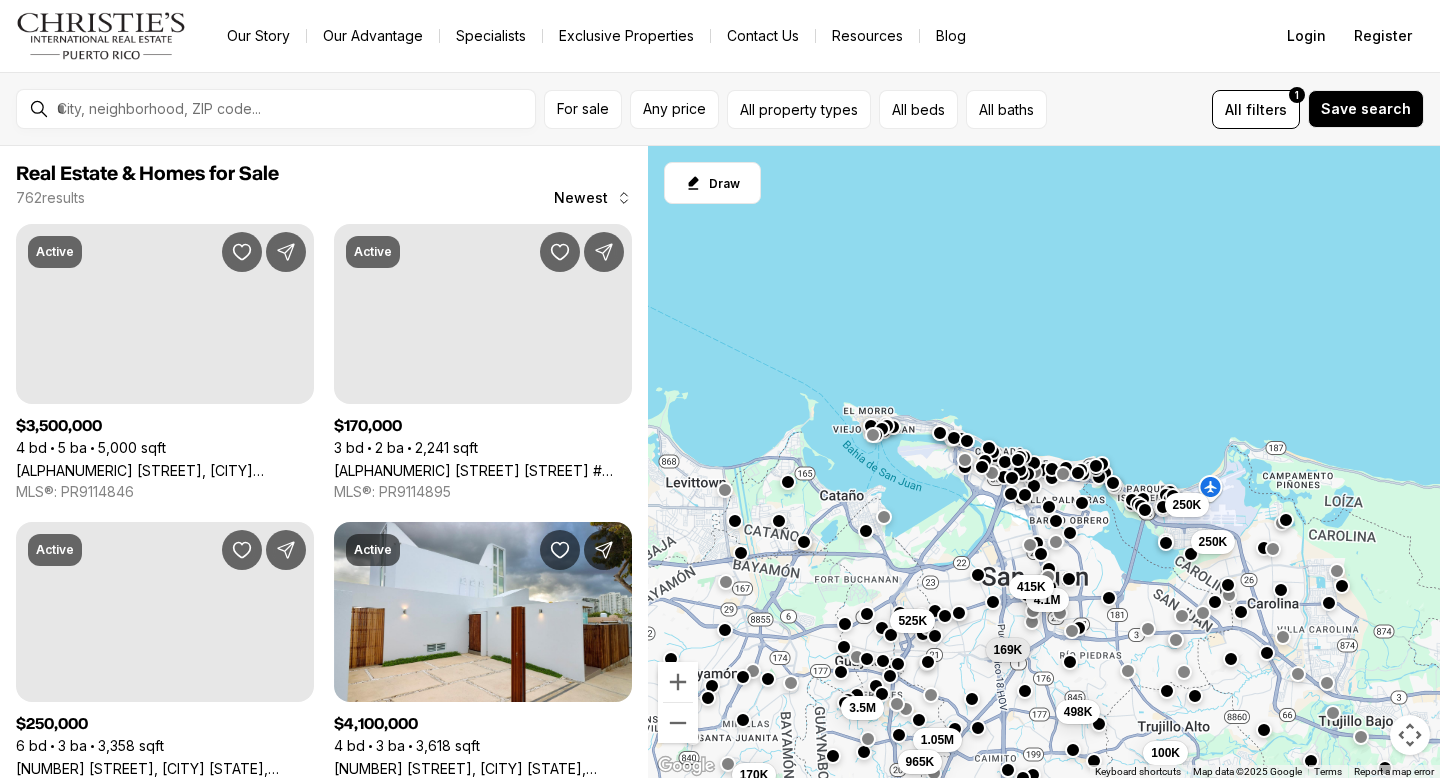 scroll, scrollTop: 0, scrollLeft: 0, axis: both 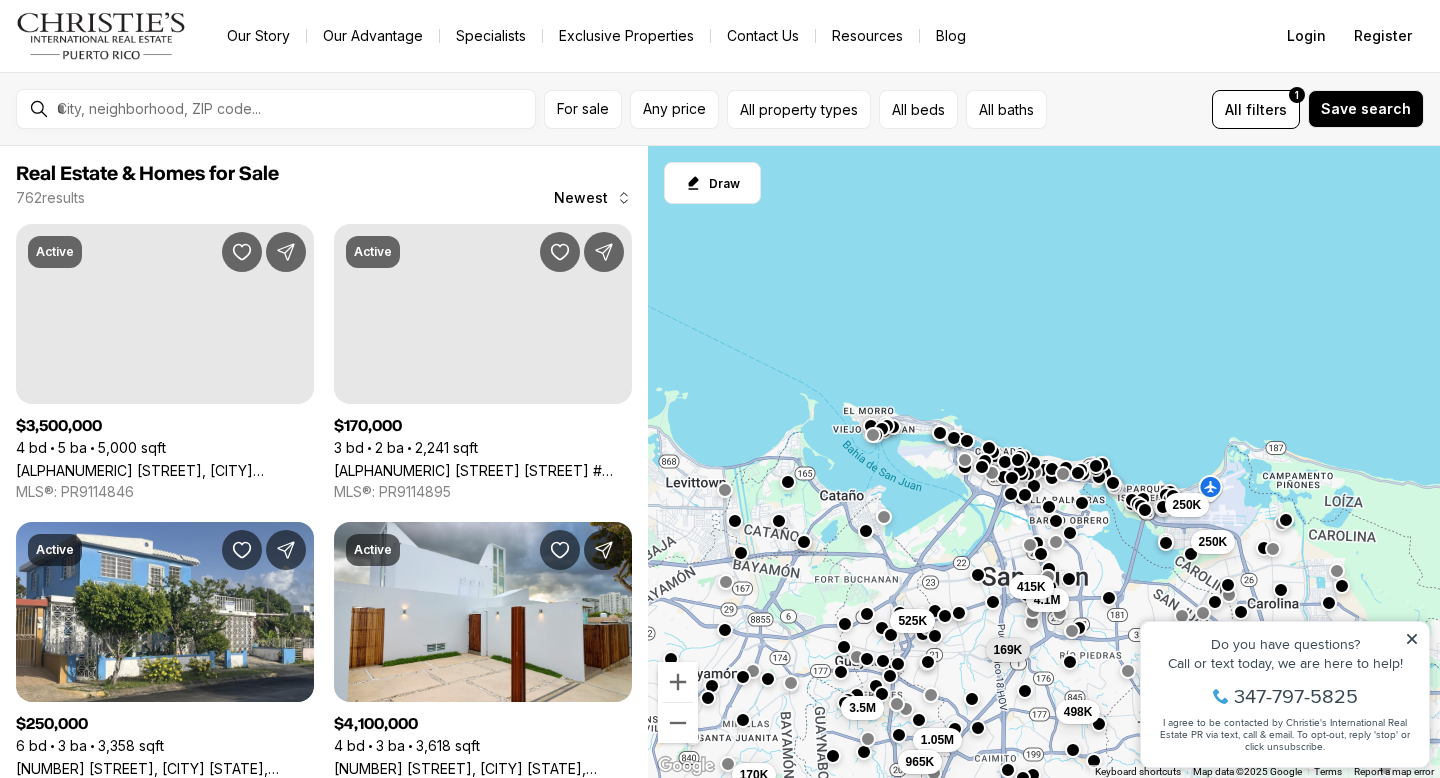 click on "Do you have questions?   Call or text today, we are here to help!             347-797-5825       I agree to be contacted by Christie's International Real Estate PR via text, call & email. To opt-out, reply 'stop' or click unsubscribe." at bounding box center (1285, 694) 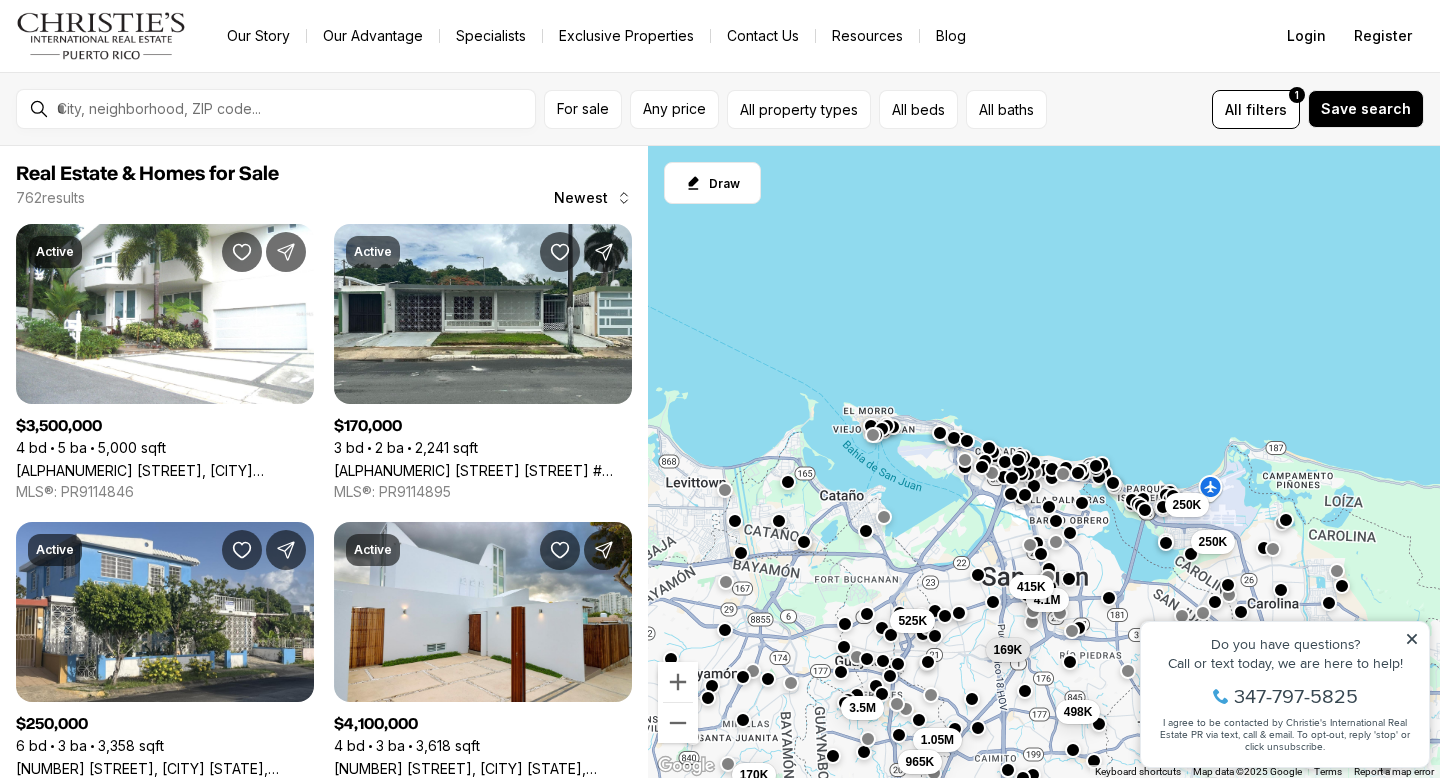 click at bounding box center (292, 109) 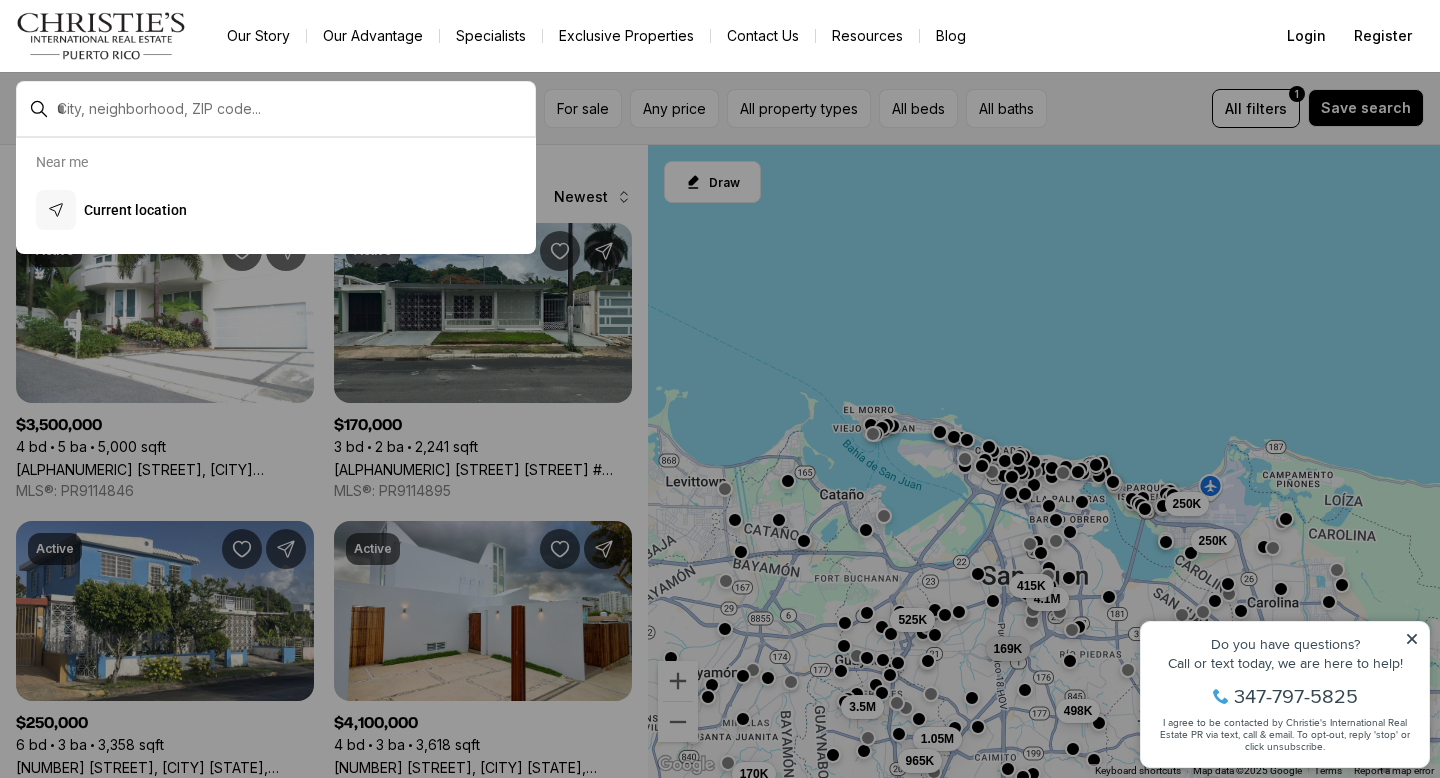 click at bounding box center [292, 109] 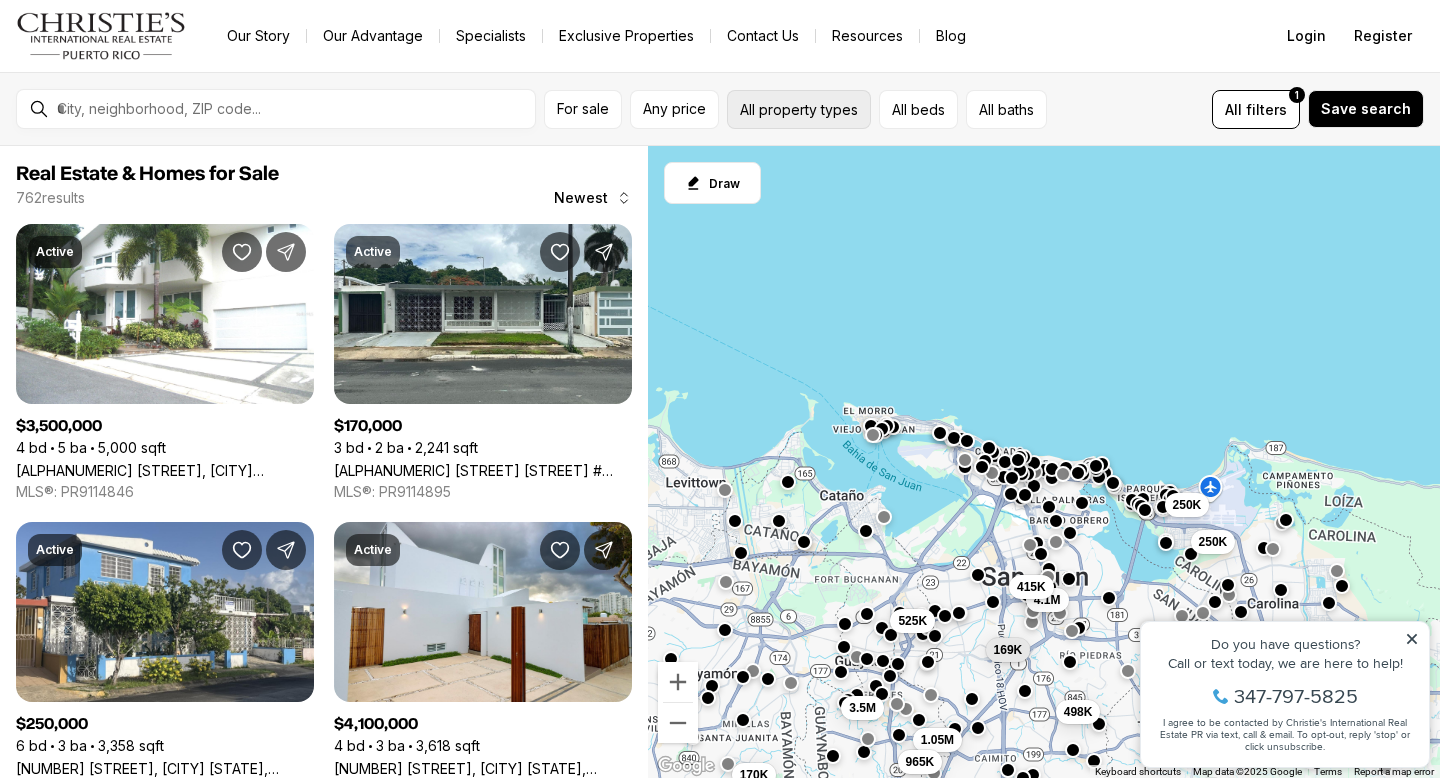 click on "All property types" at bounding box center [799, 109] 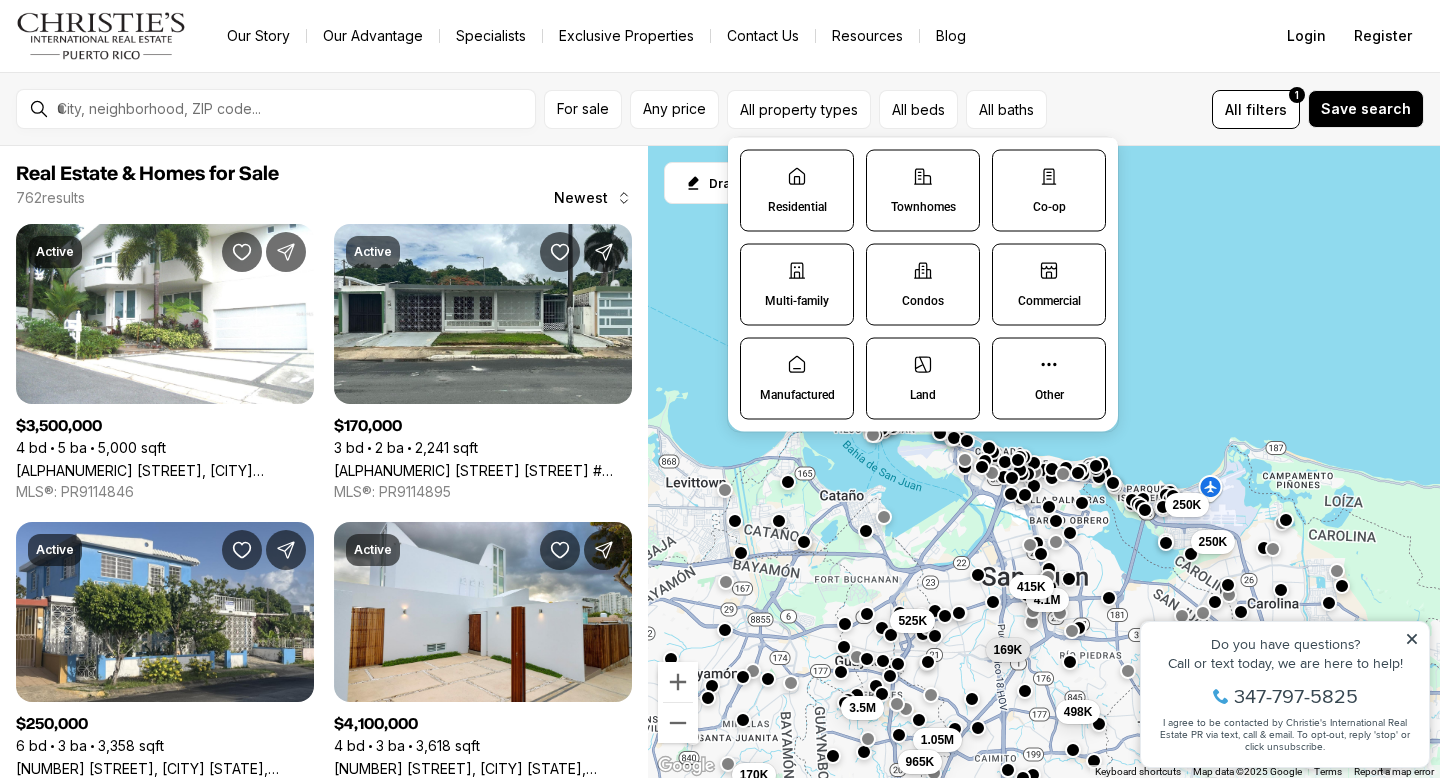 click on "Townhomes" at bounding box center [923, 191] 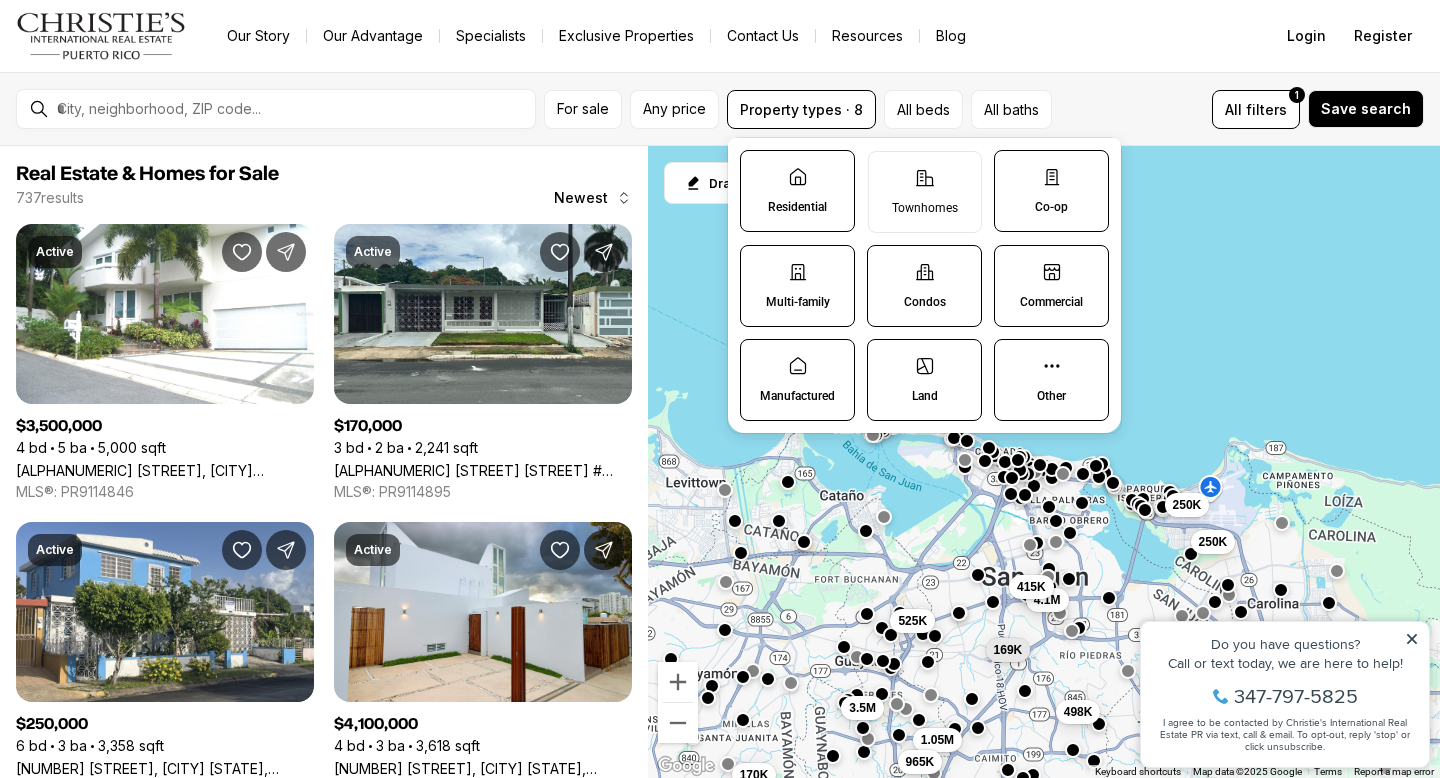 type on "on" 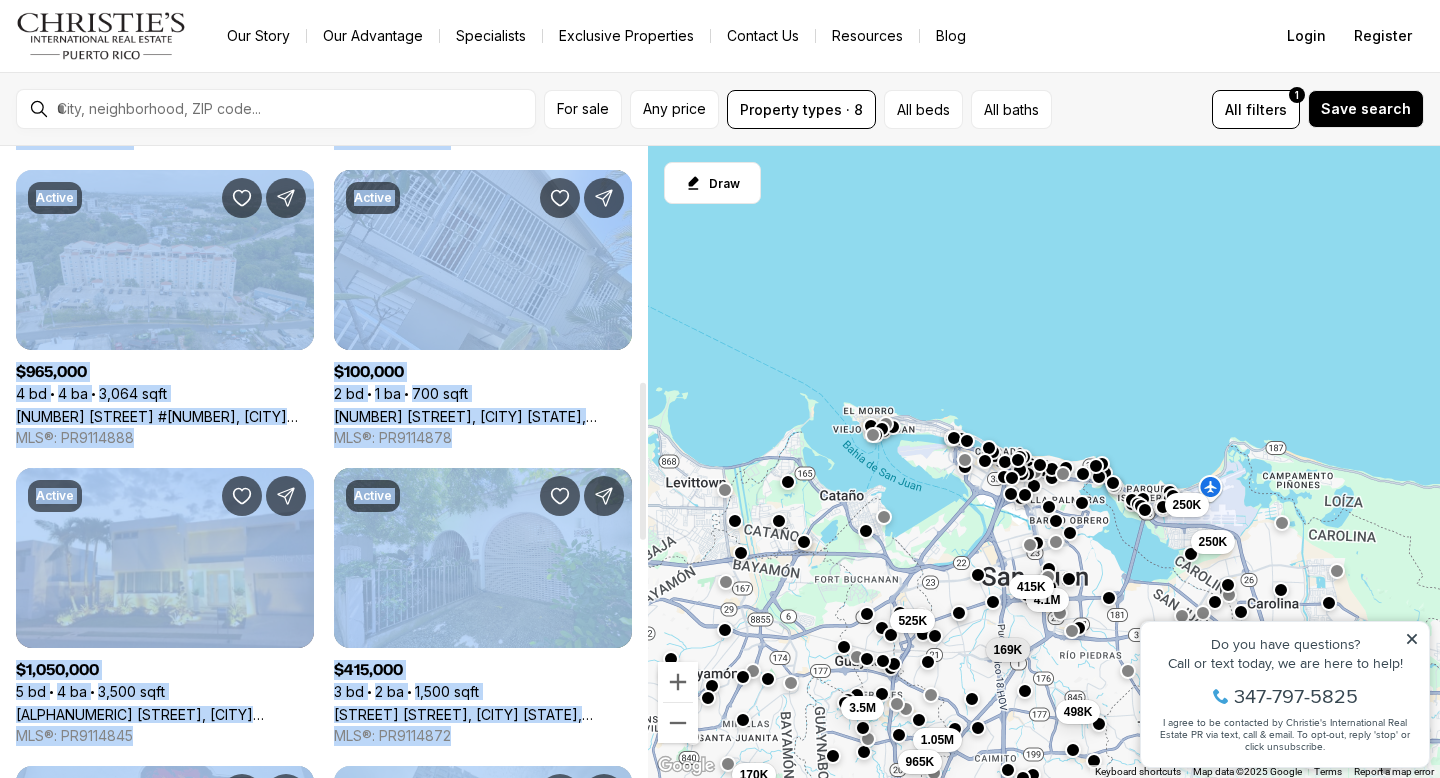 drag, startPoint x: 635, startPoint y: 475, endPoint x: 635, endPoint y: 768, distance: 293 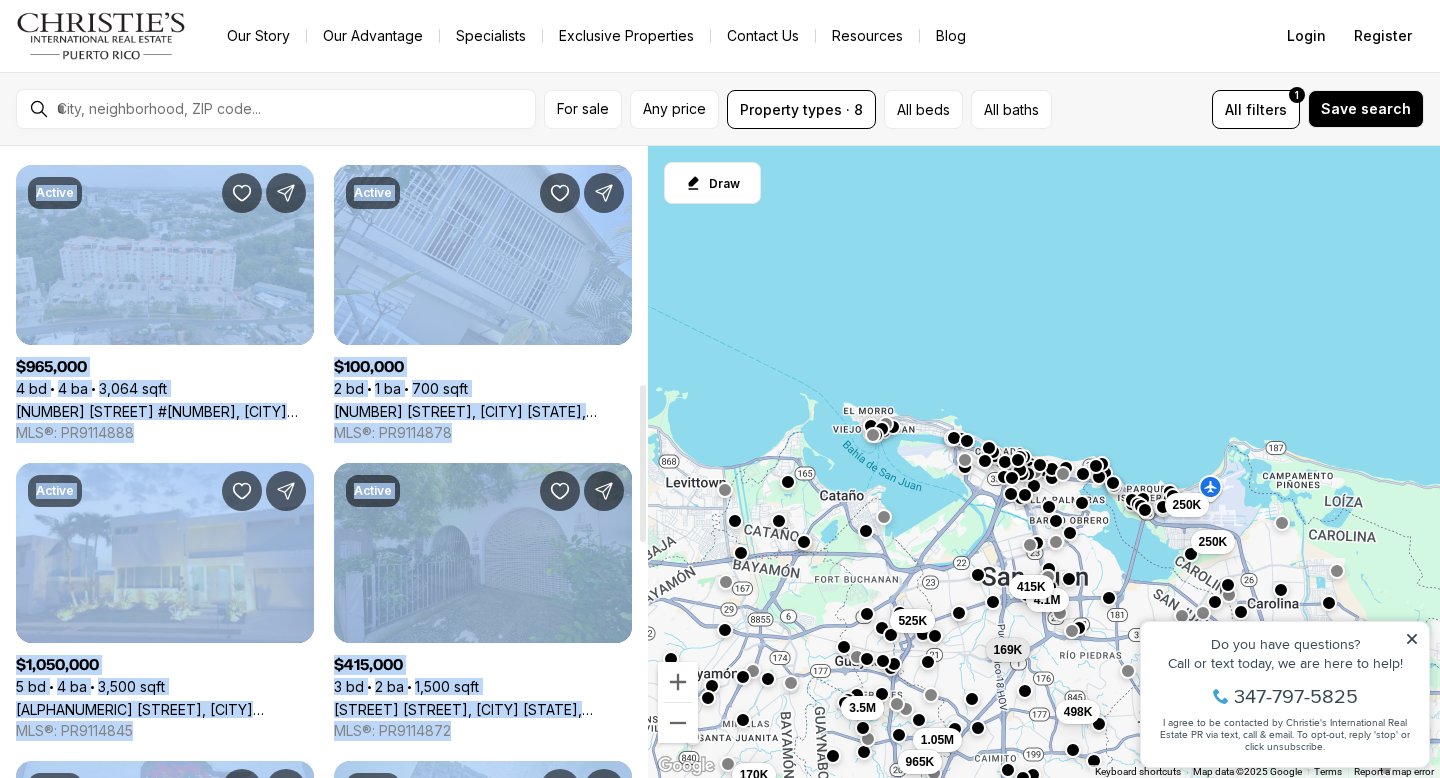click on "Calle Alverio EXT. ROOSVELT, SAN JUAN PR, 00918" at bounding box center (483, 709) 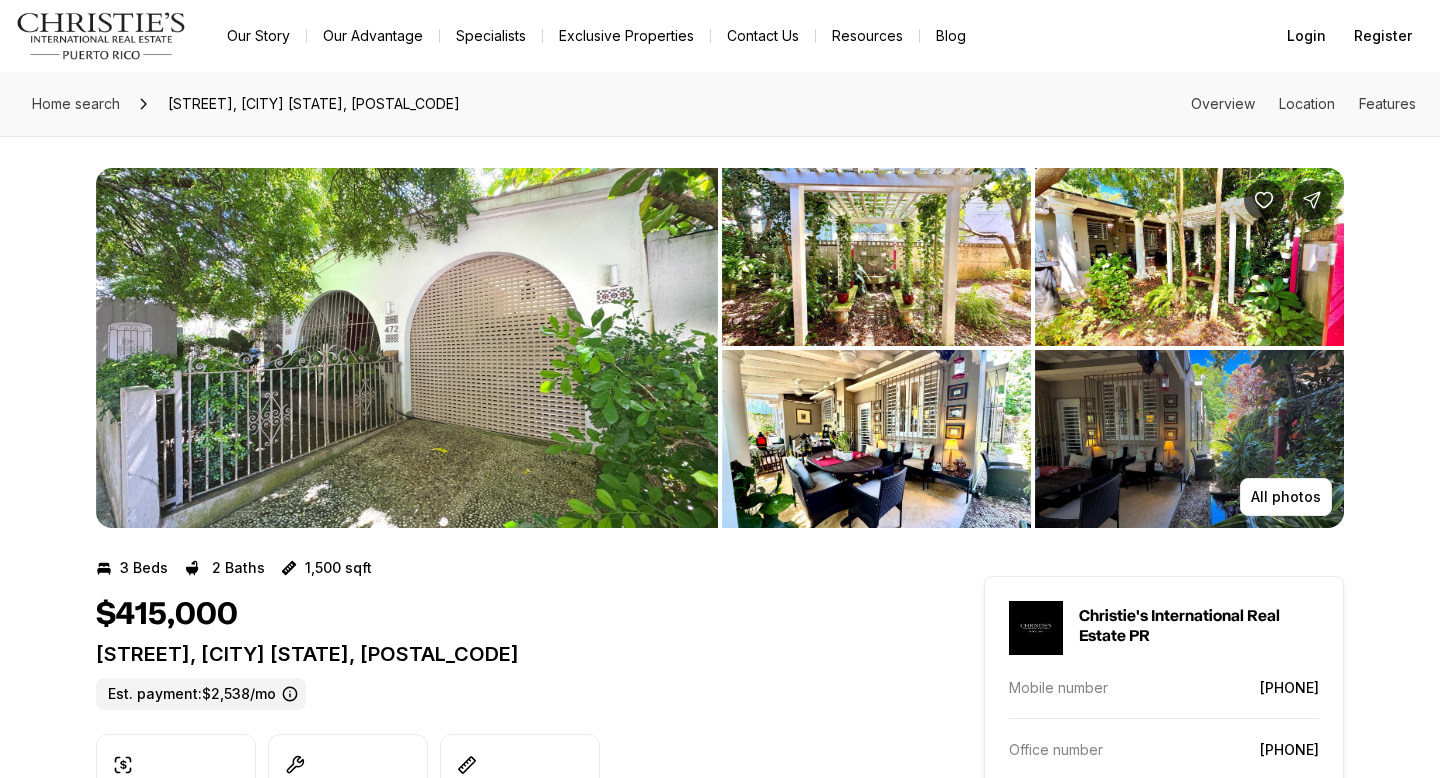 scroll, scrollTop: 0, scrollLeft: 0, axis: both 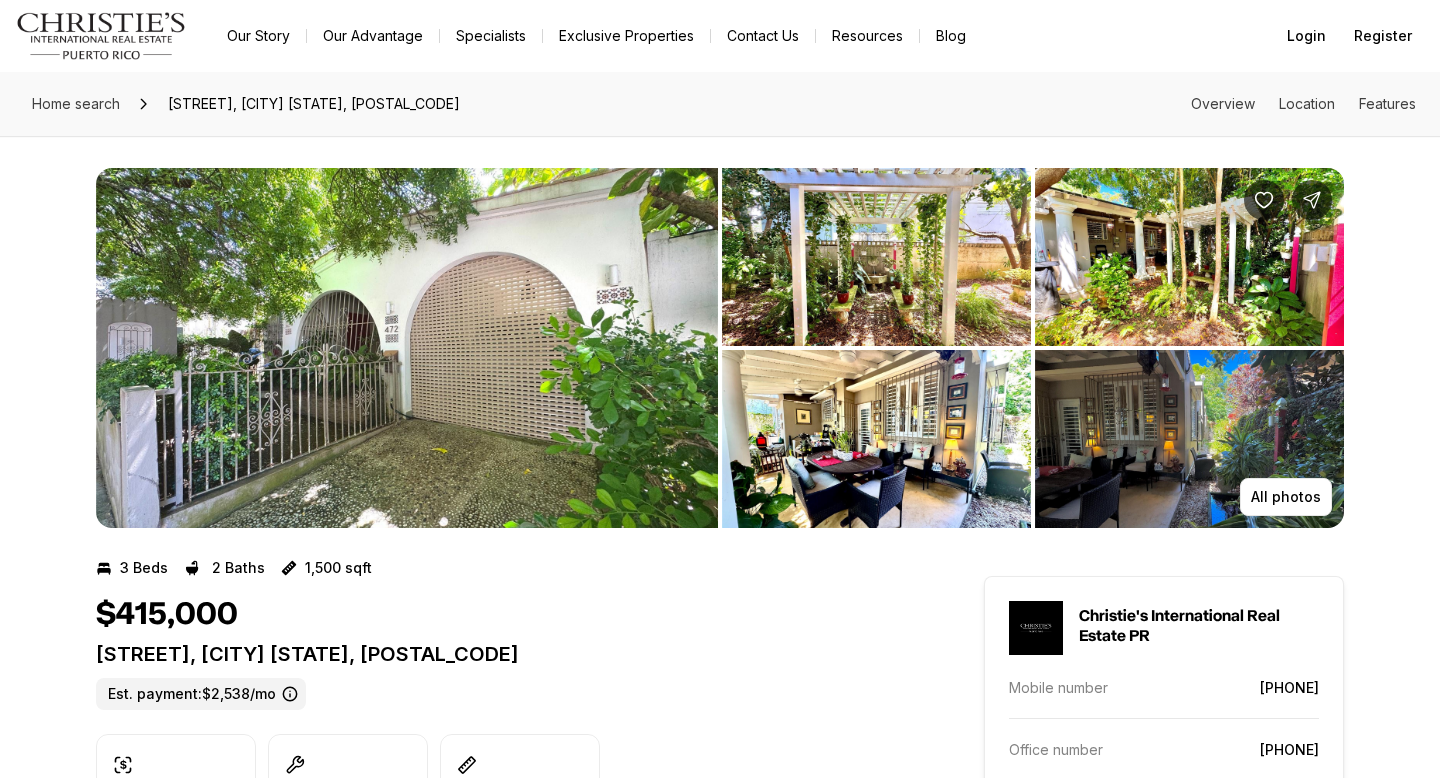 click at bounding box center [407, 348] 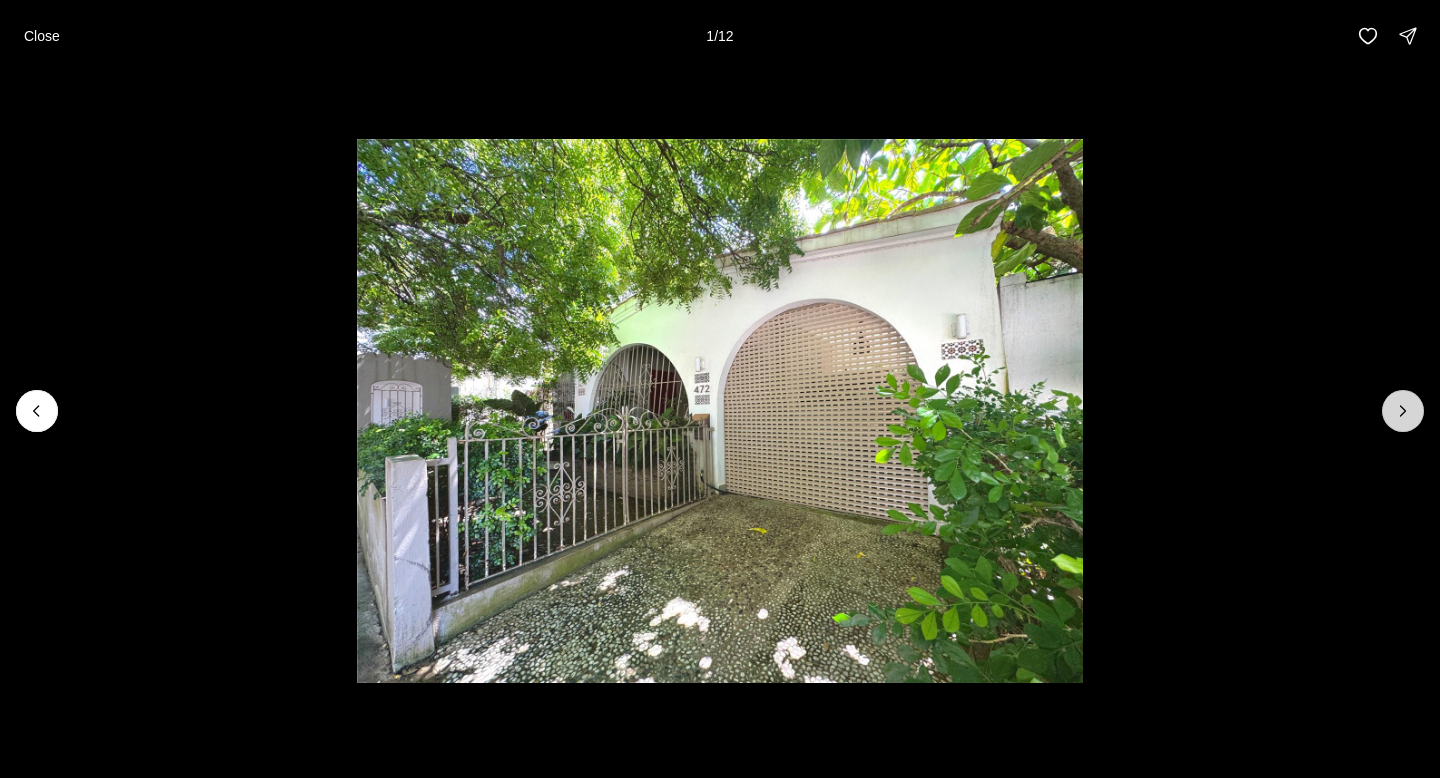 click 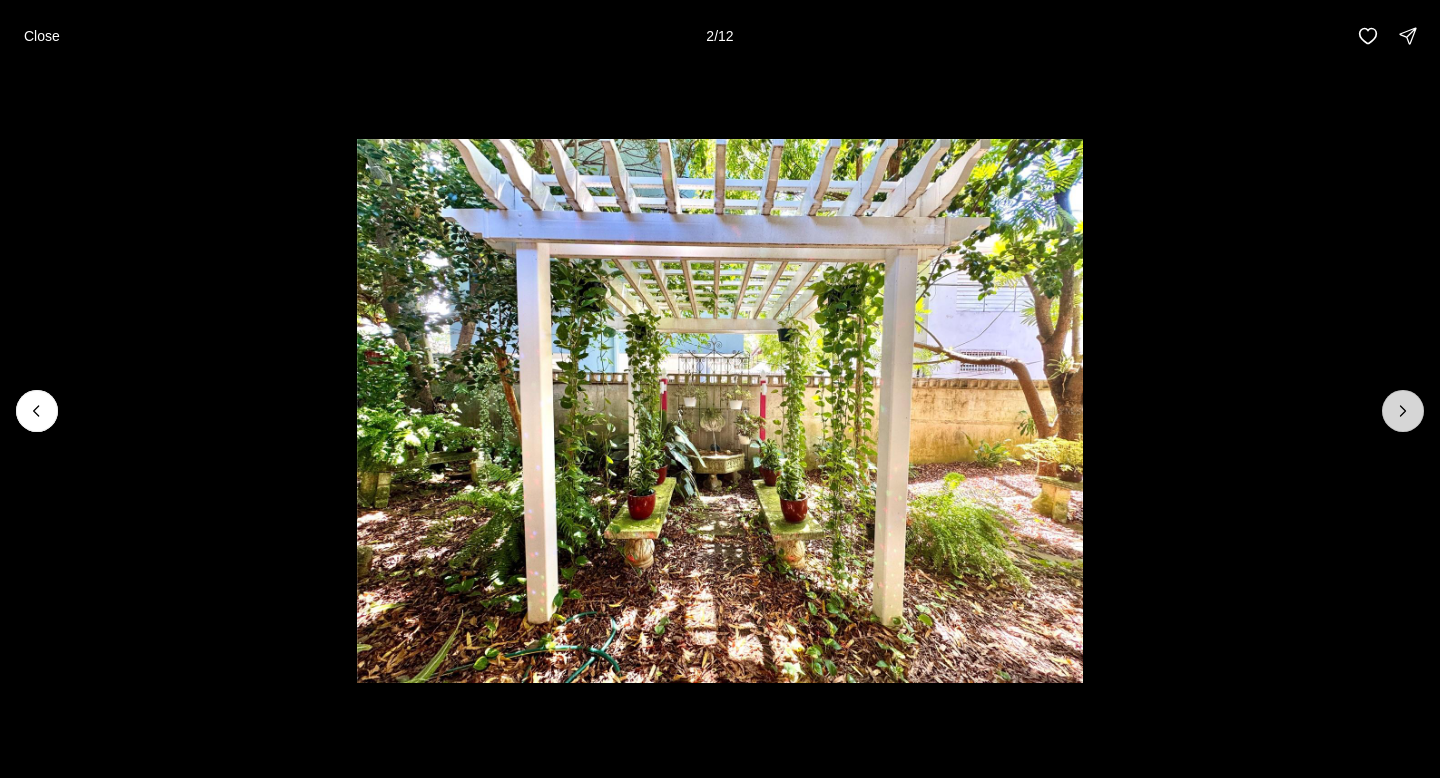 click 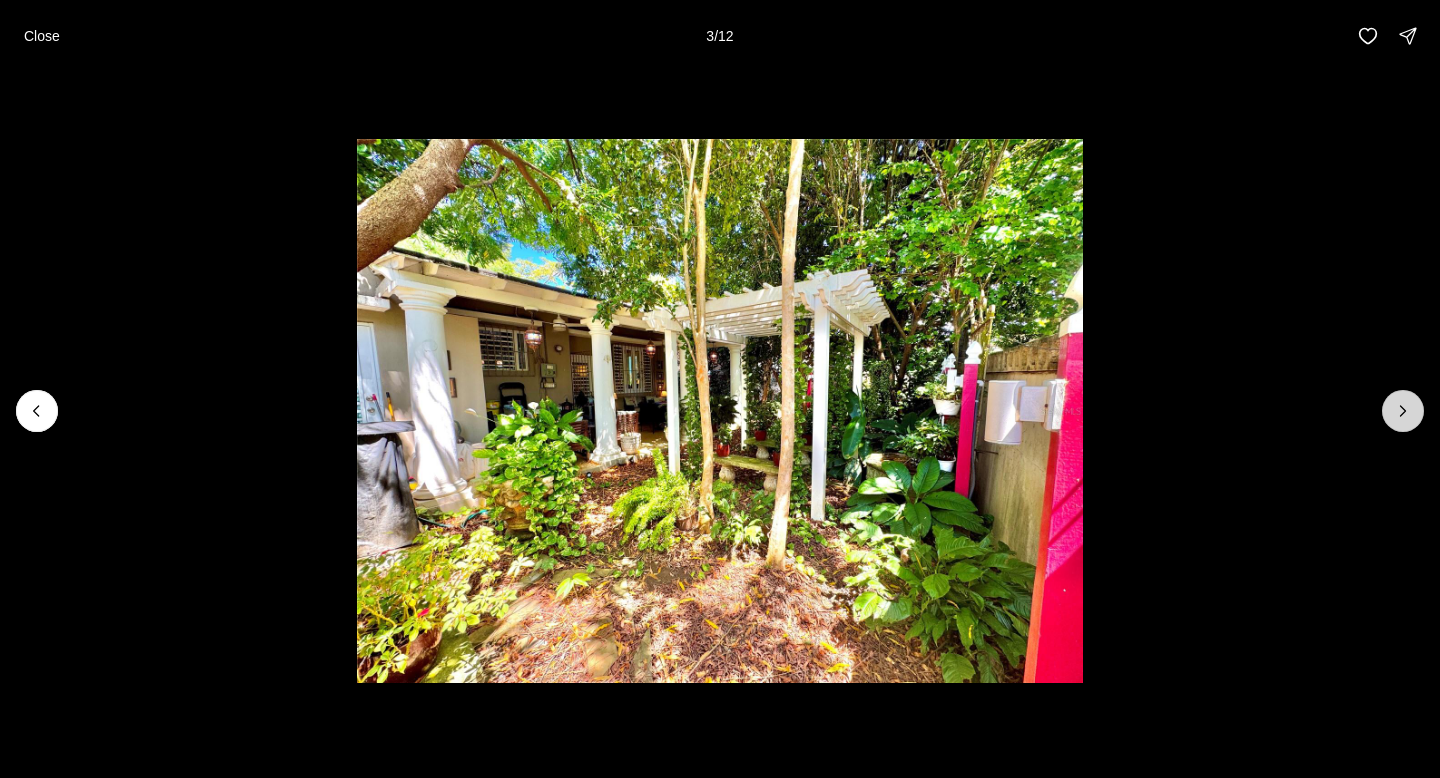 click 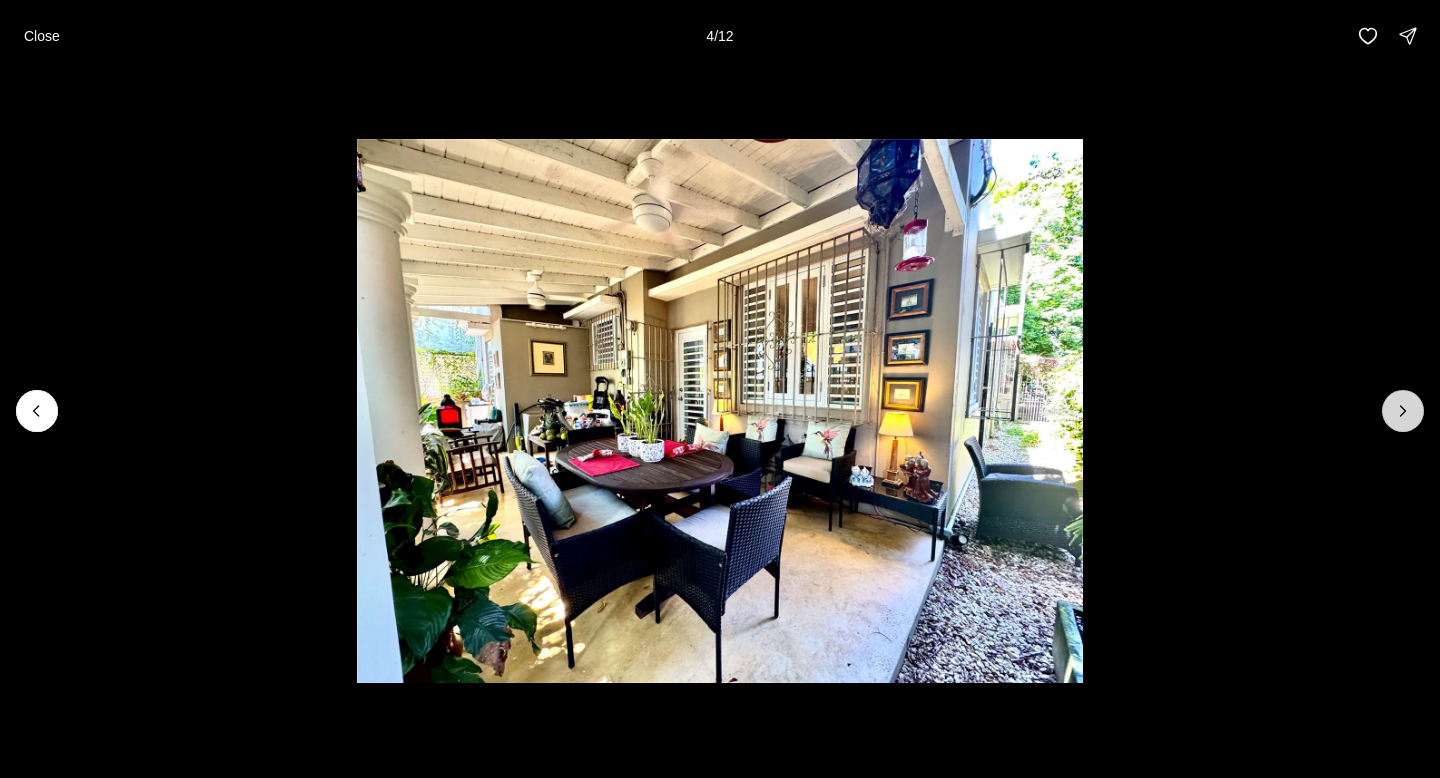 click 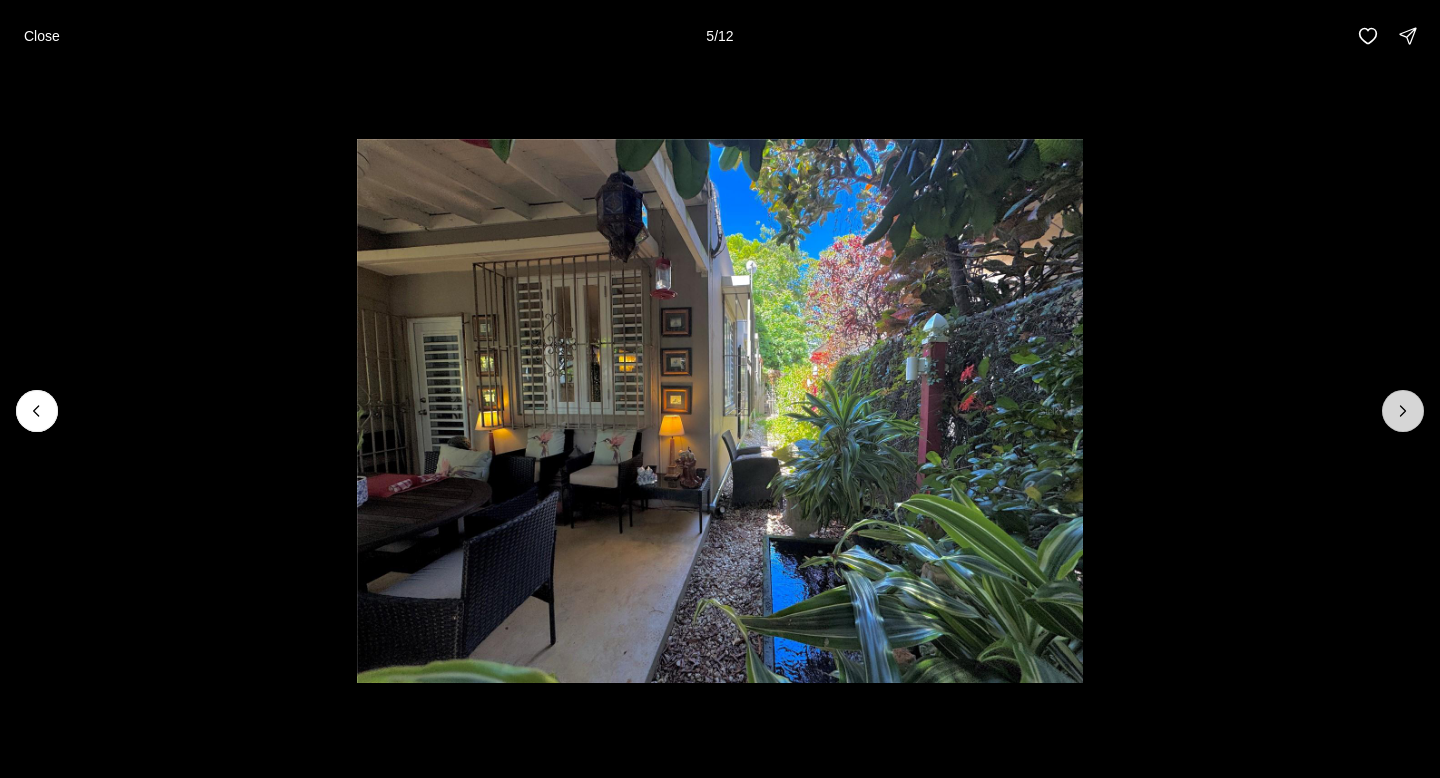click 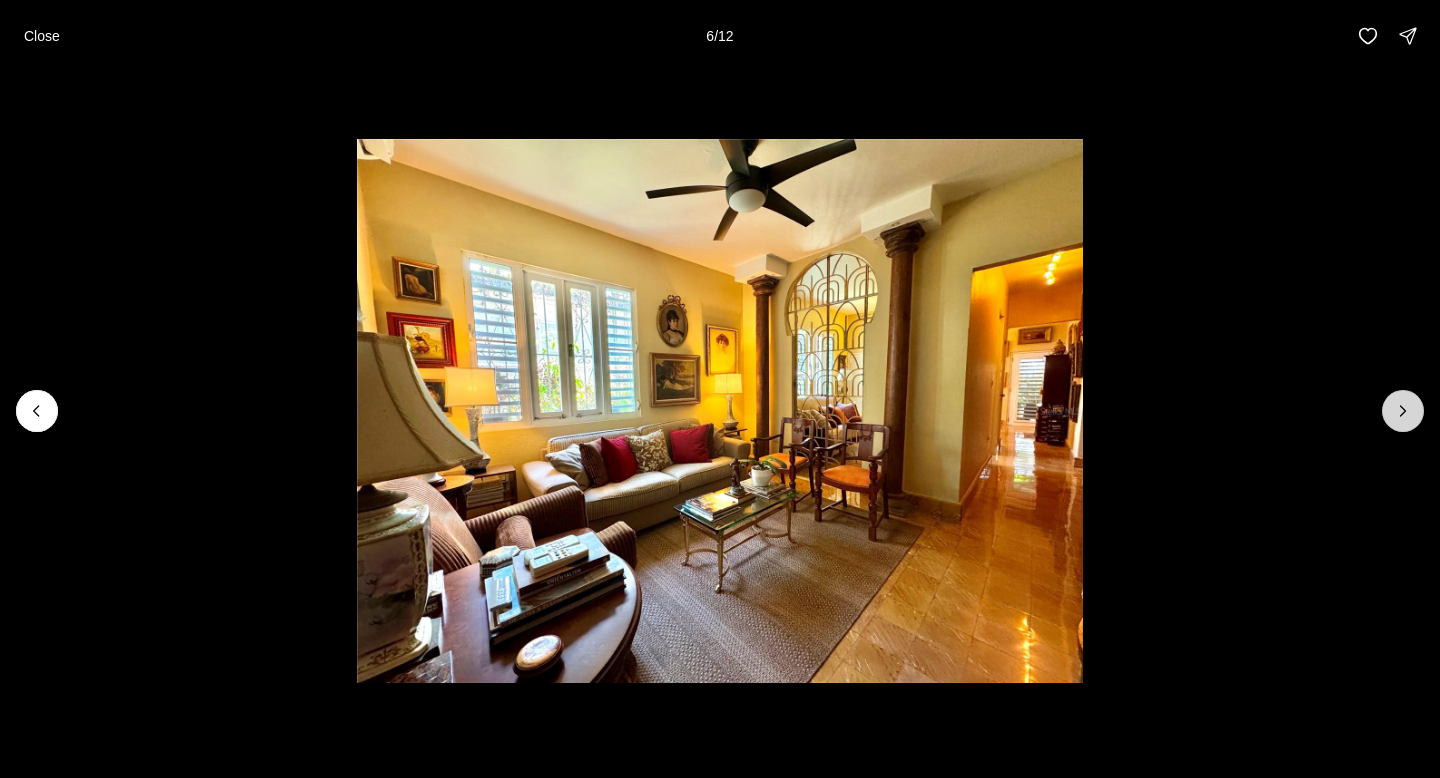 scroll, scrollTop: 0, scrollLeft: 0, axis: both 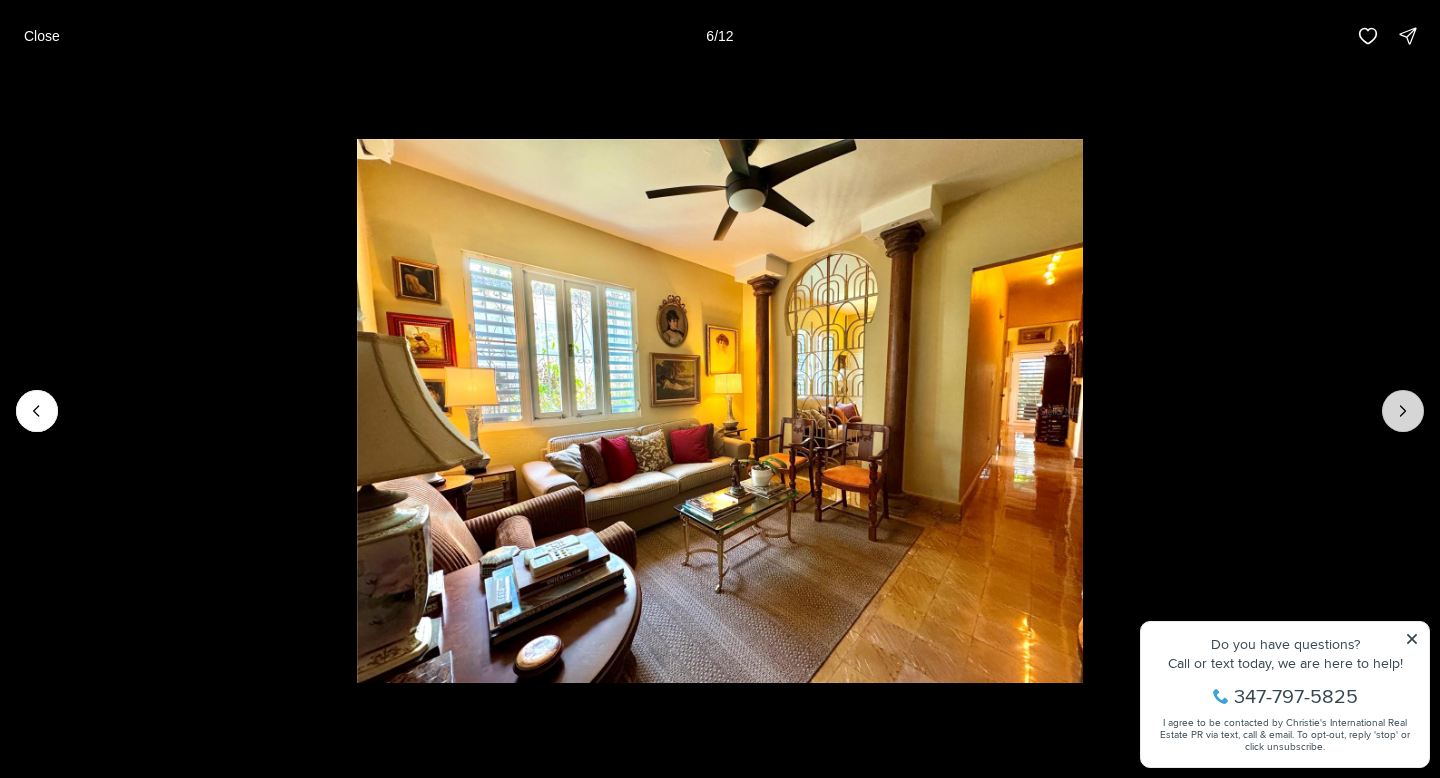 click 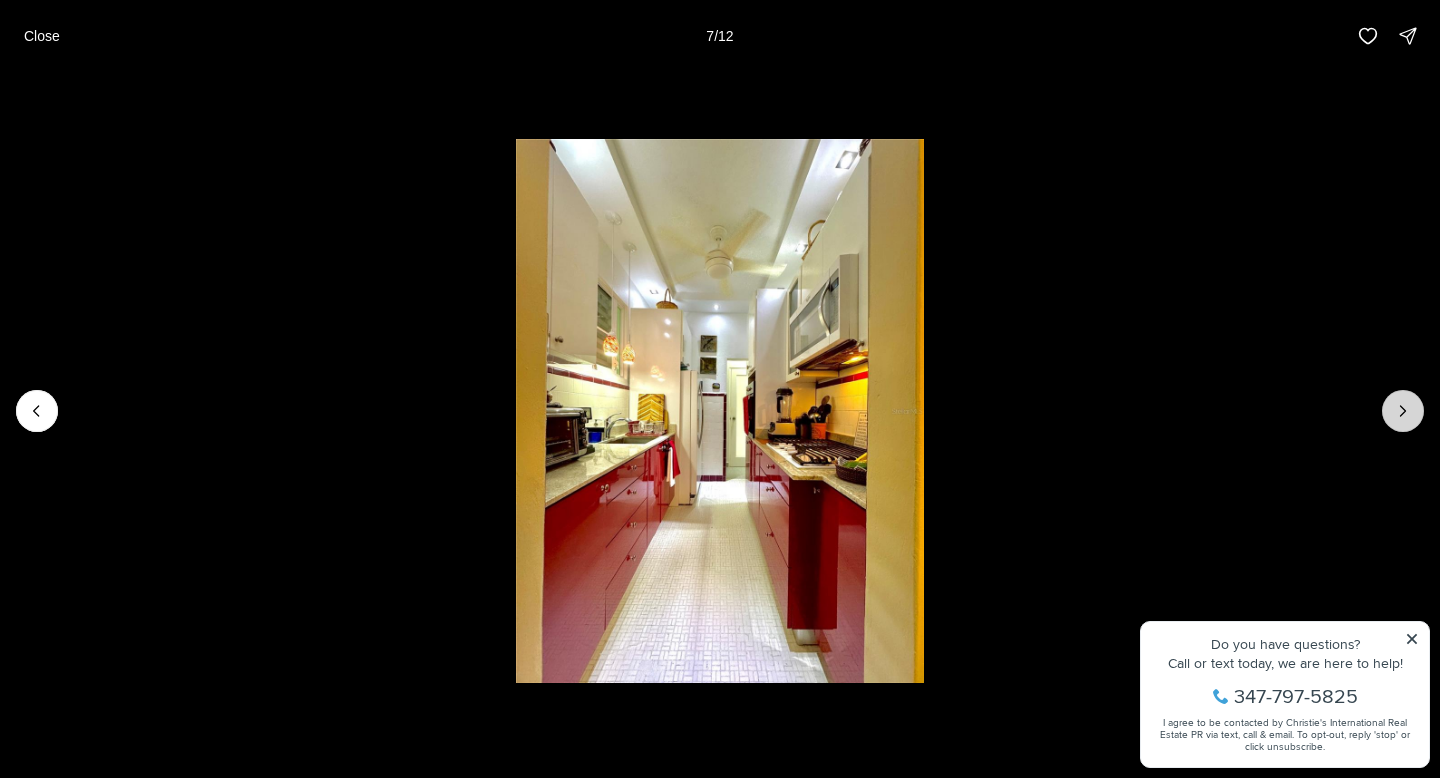 click 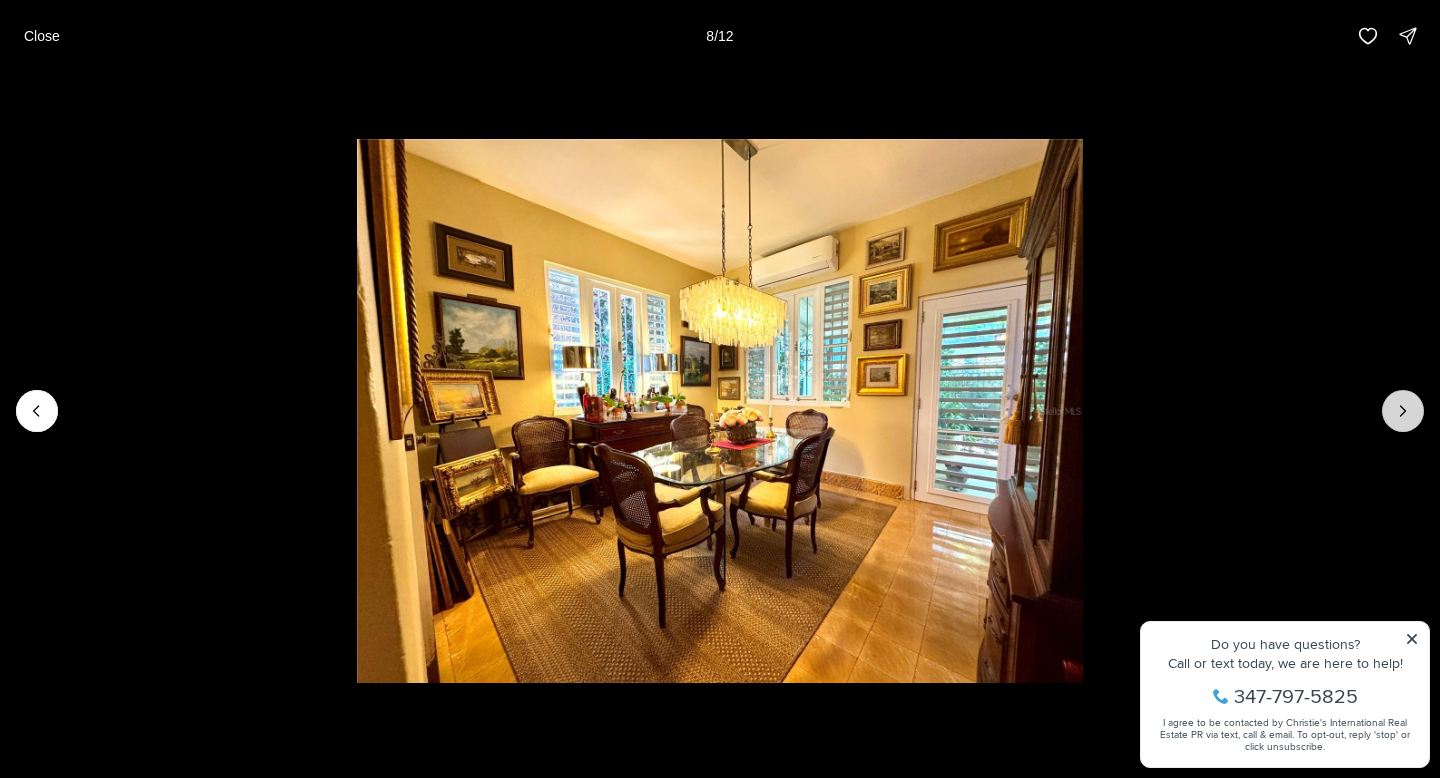 click 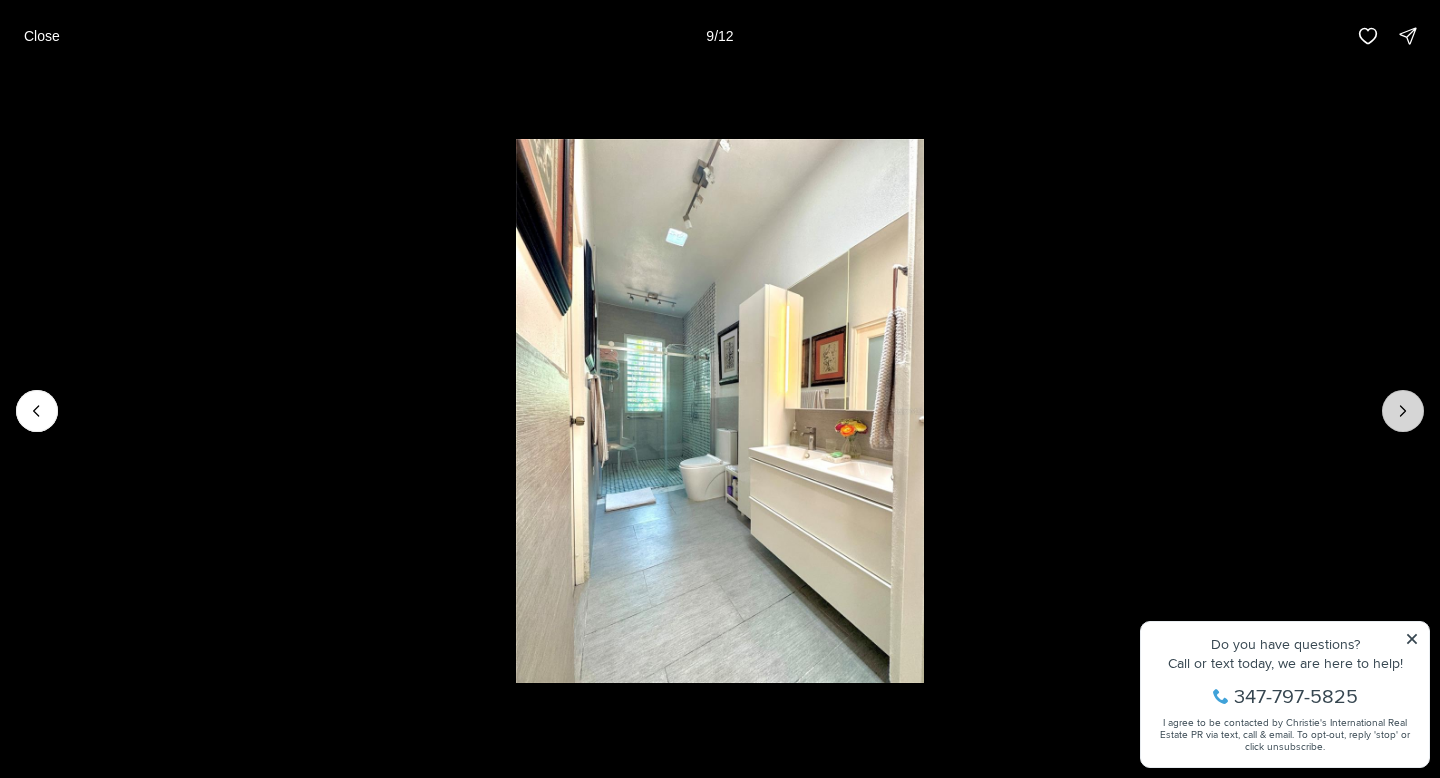 click 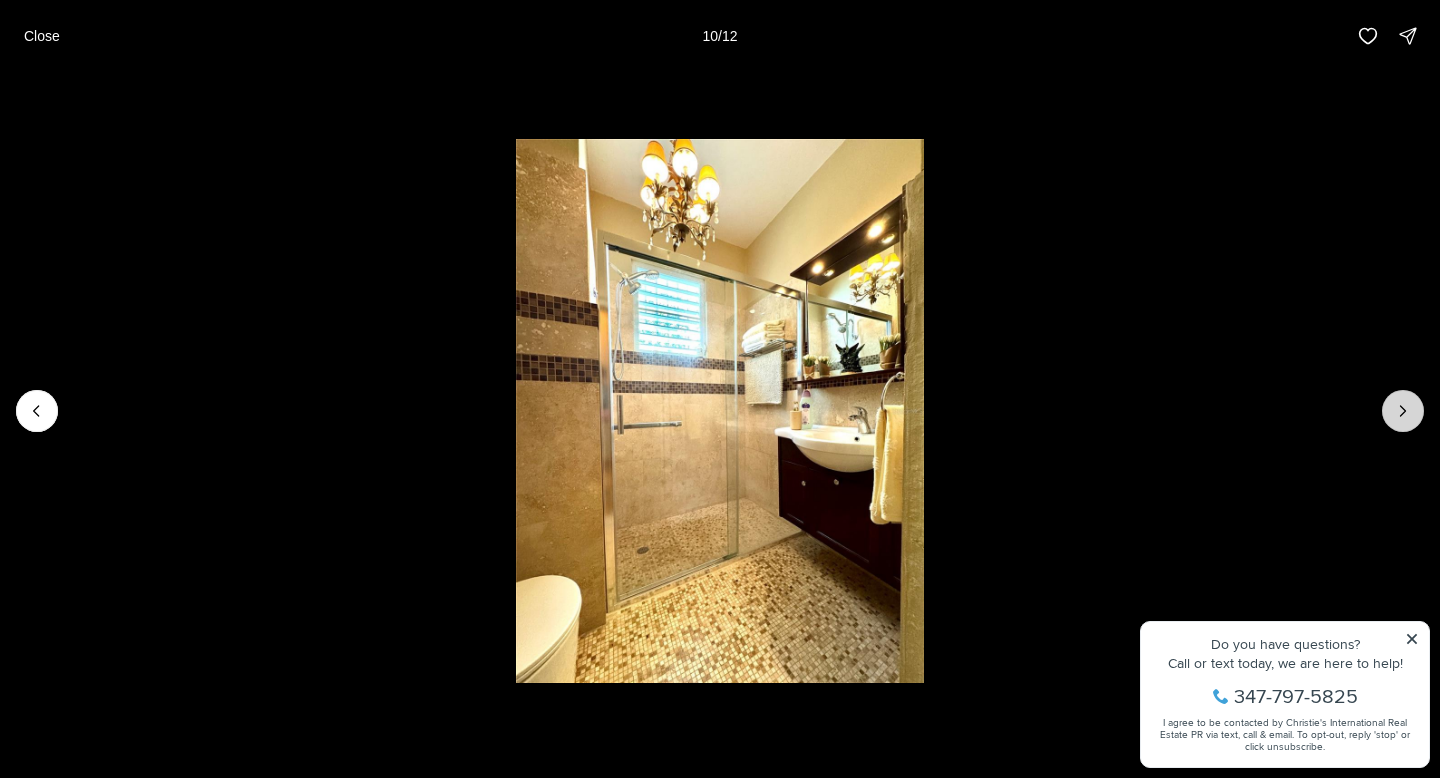 click 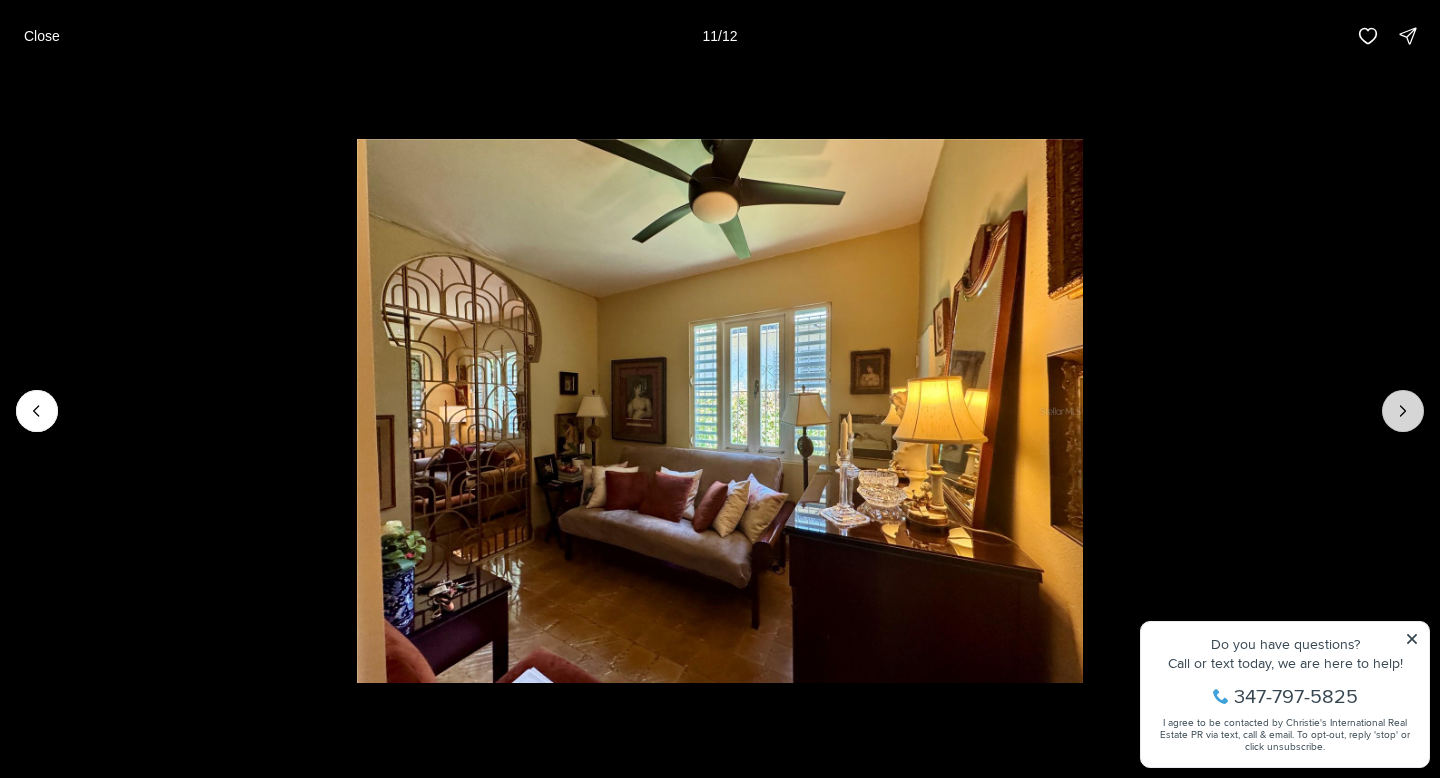 click 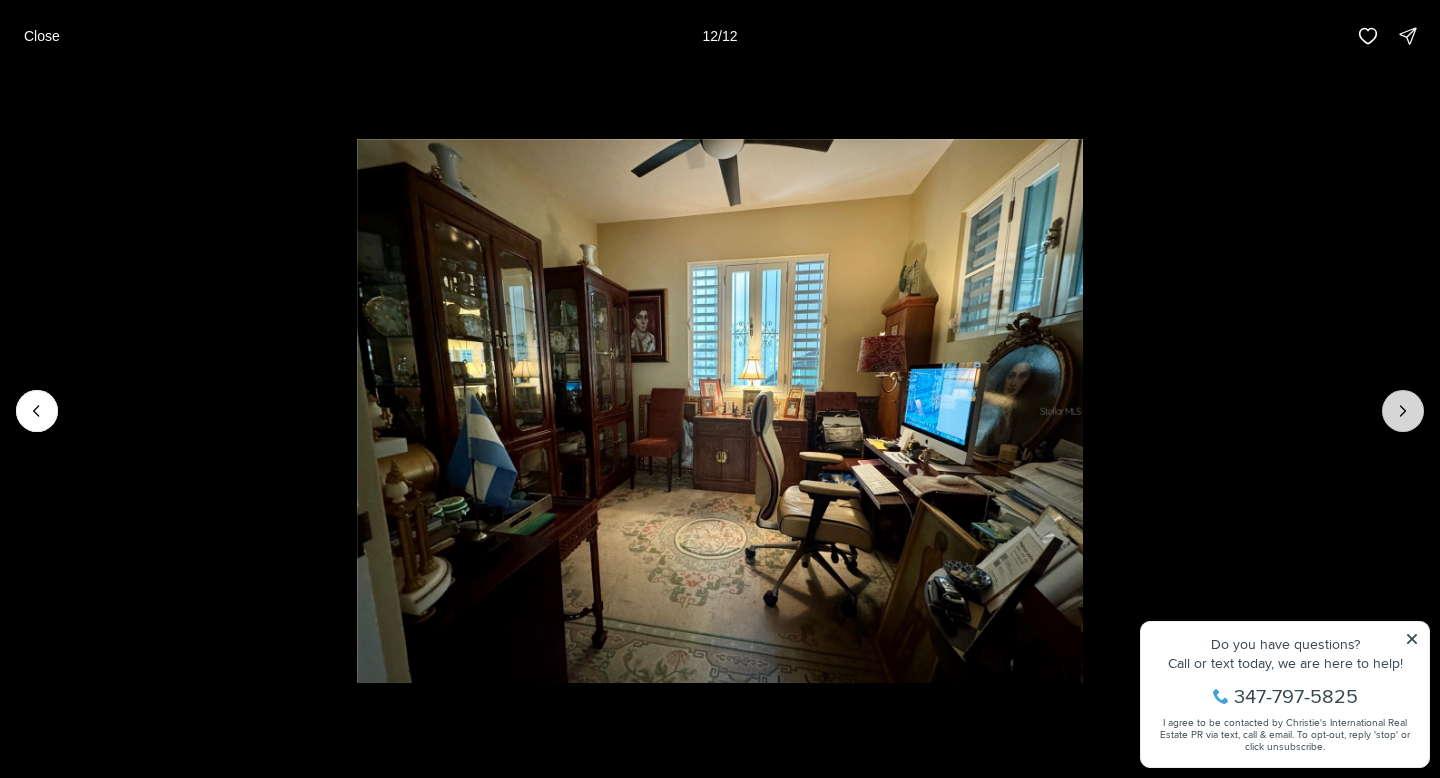 click at bounding box center (1403, 411) 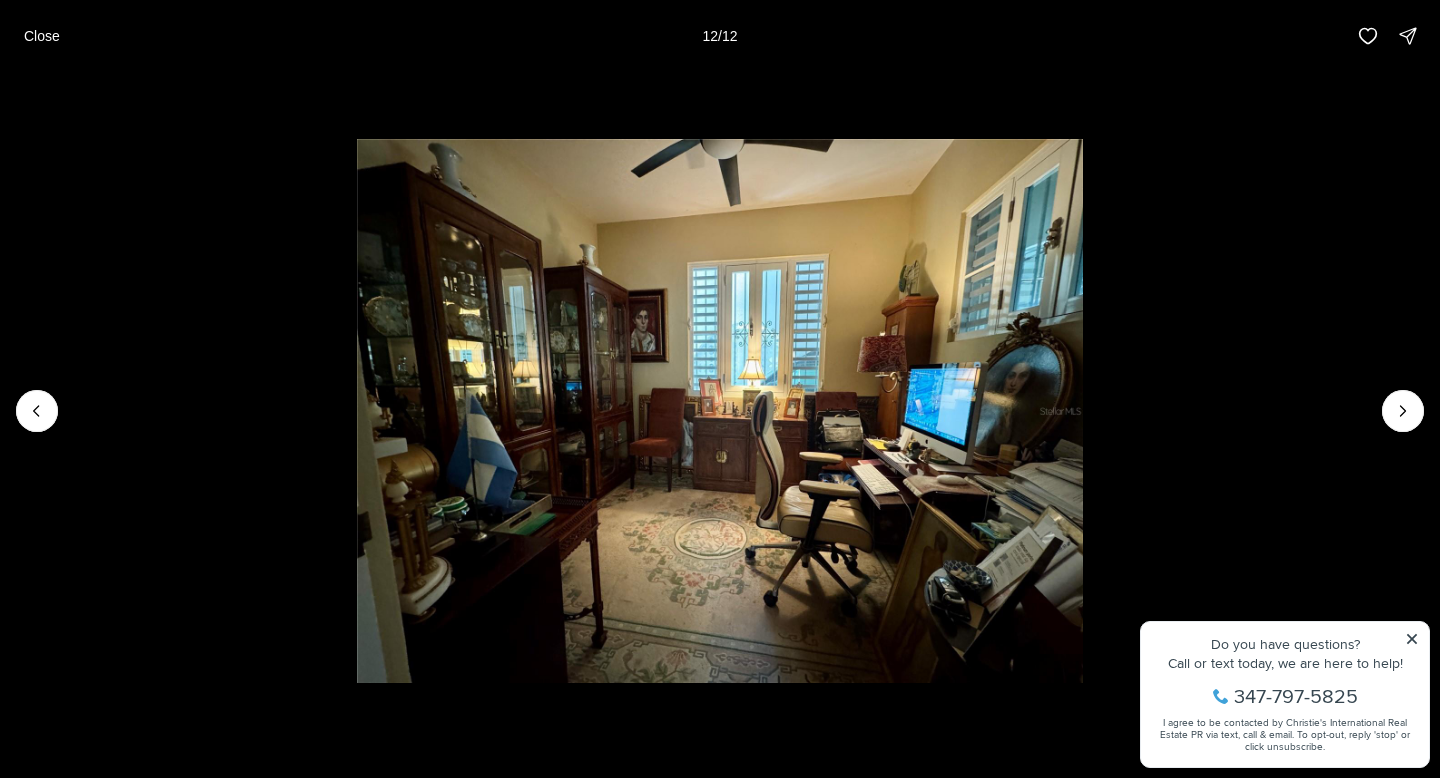 click at bounding box center (1403, 411) 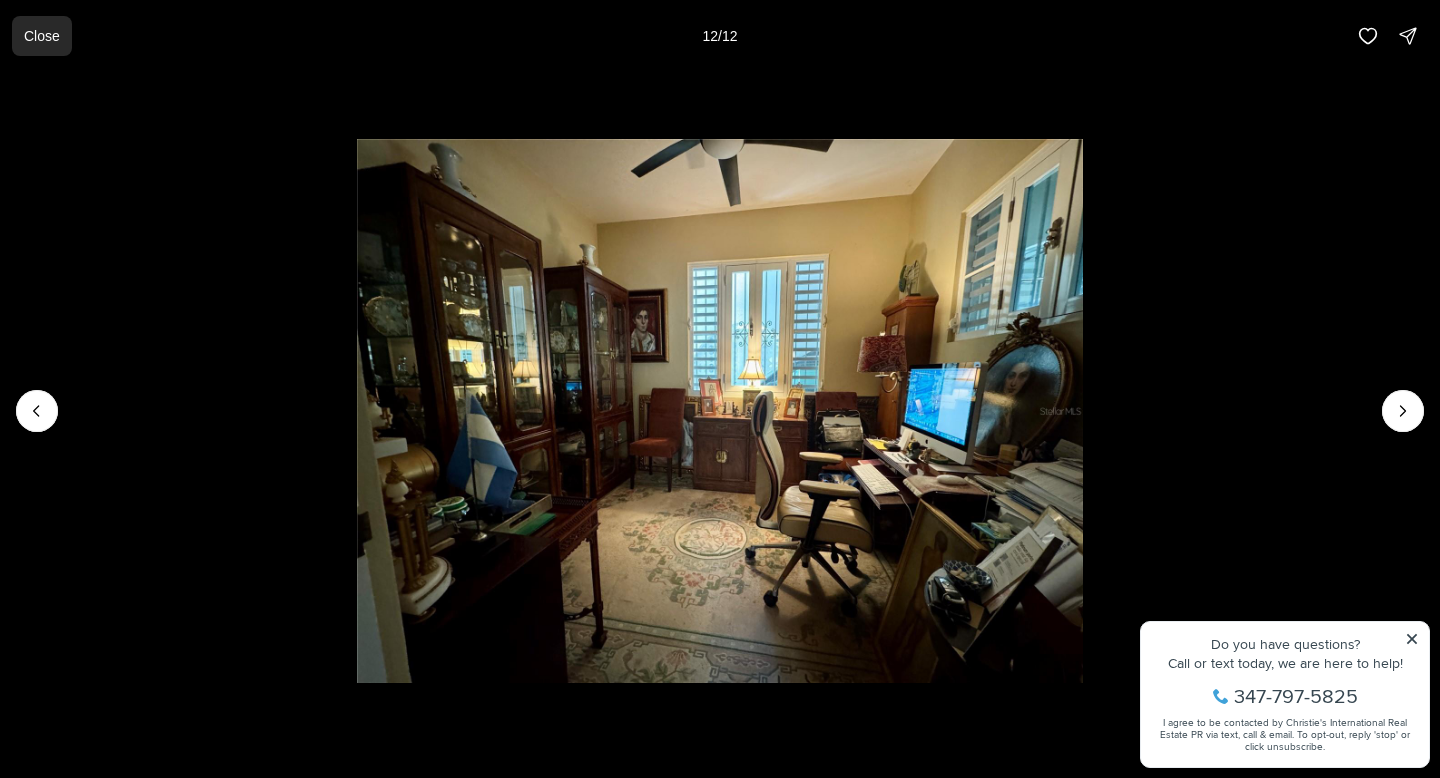 click on "Close" at bounding box center [42, 36] 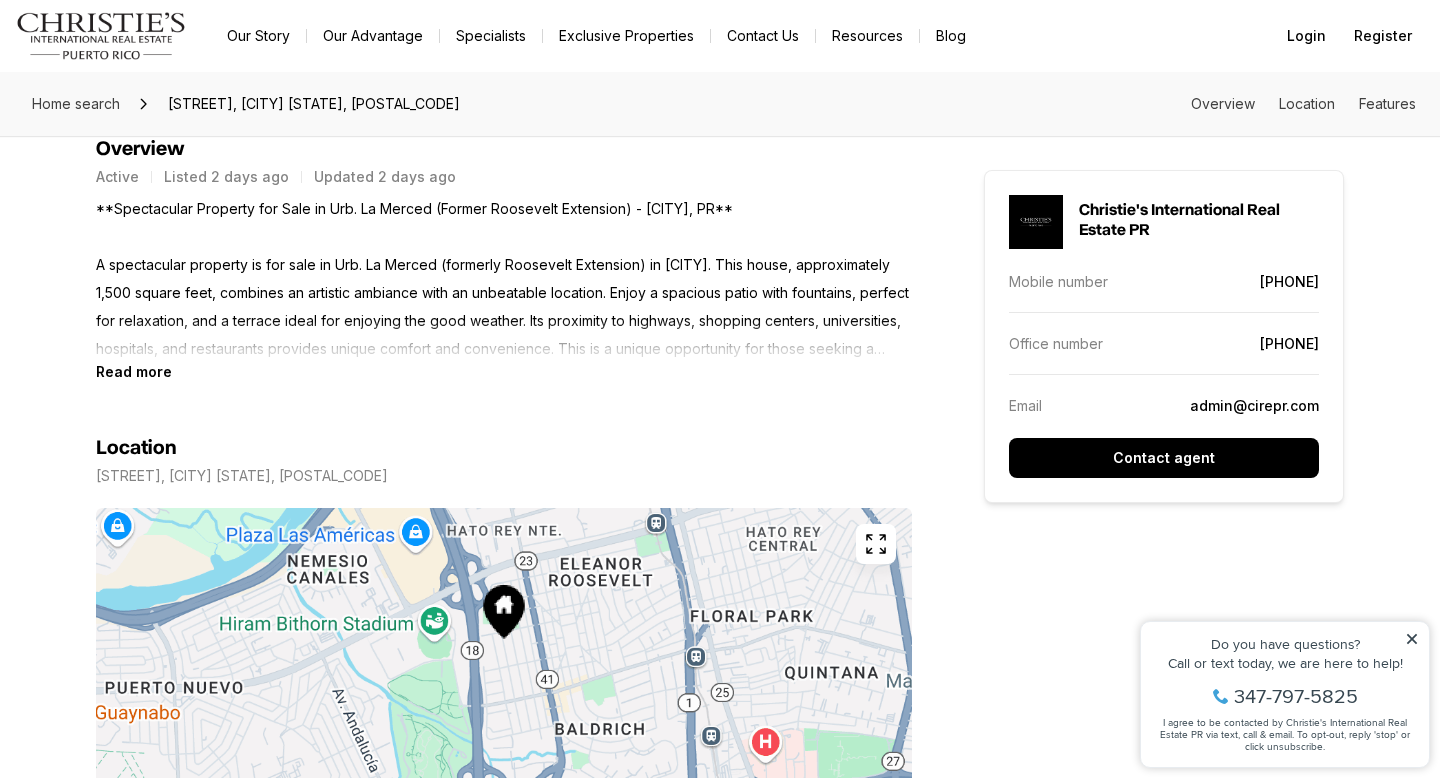scroll, scrollTop: 880, scrollLeft: 0, axis: vertical 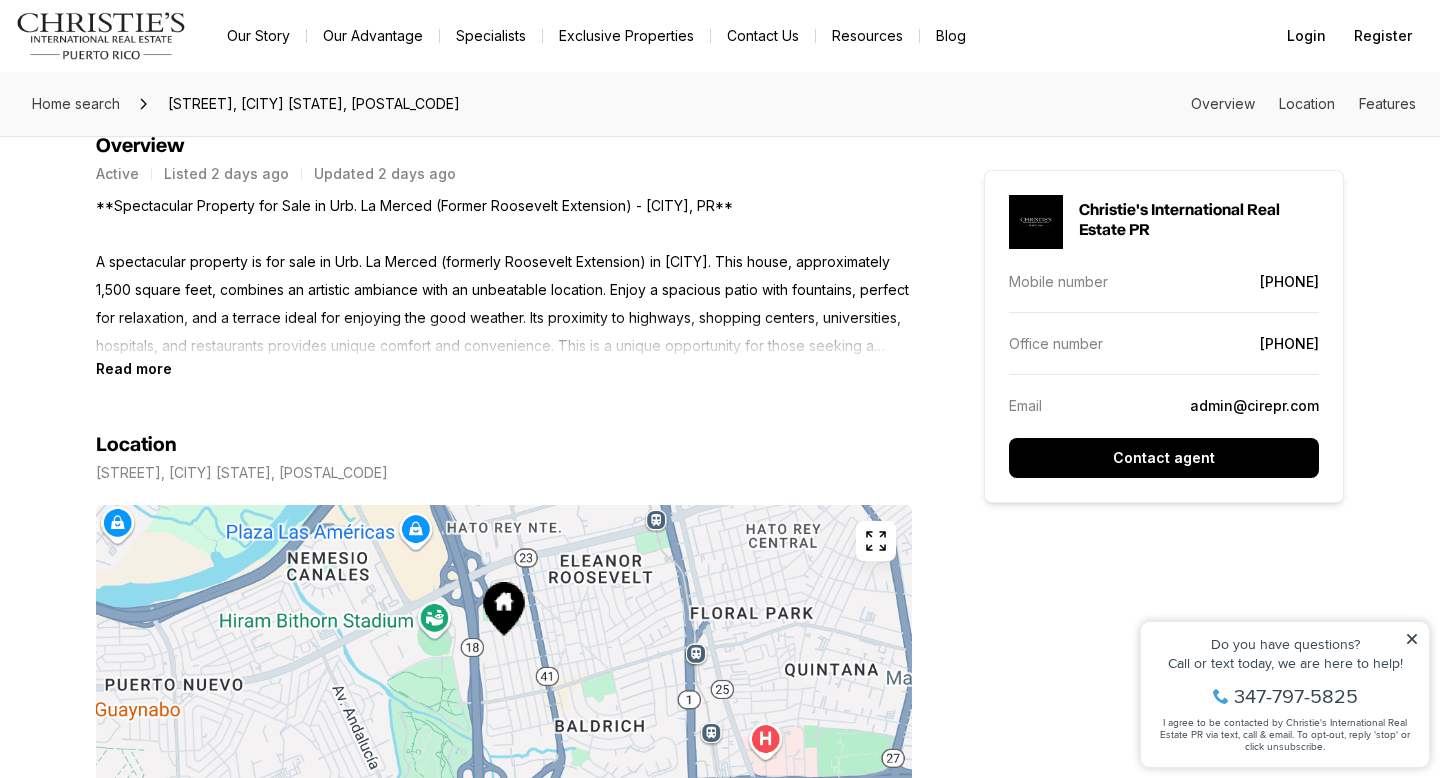 click on "Read more" at bounding box center (134, 368) 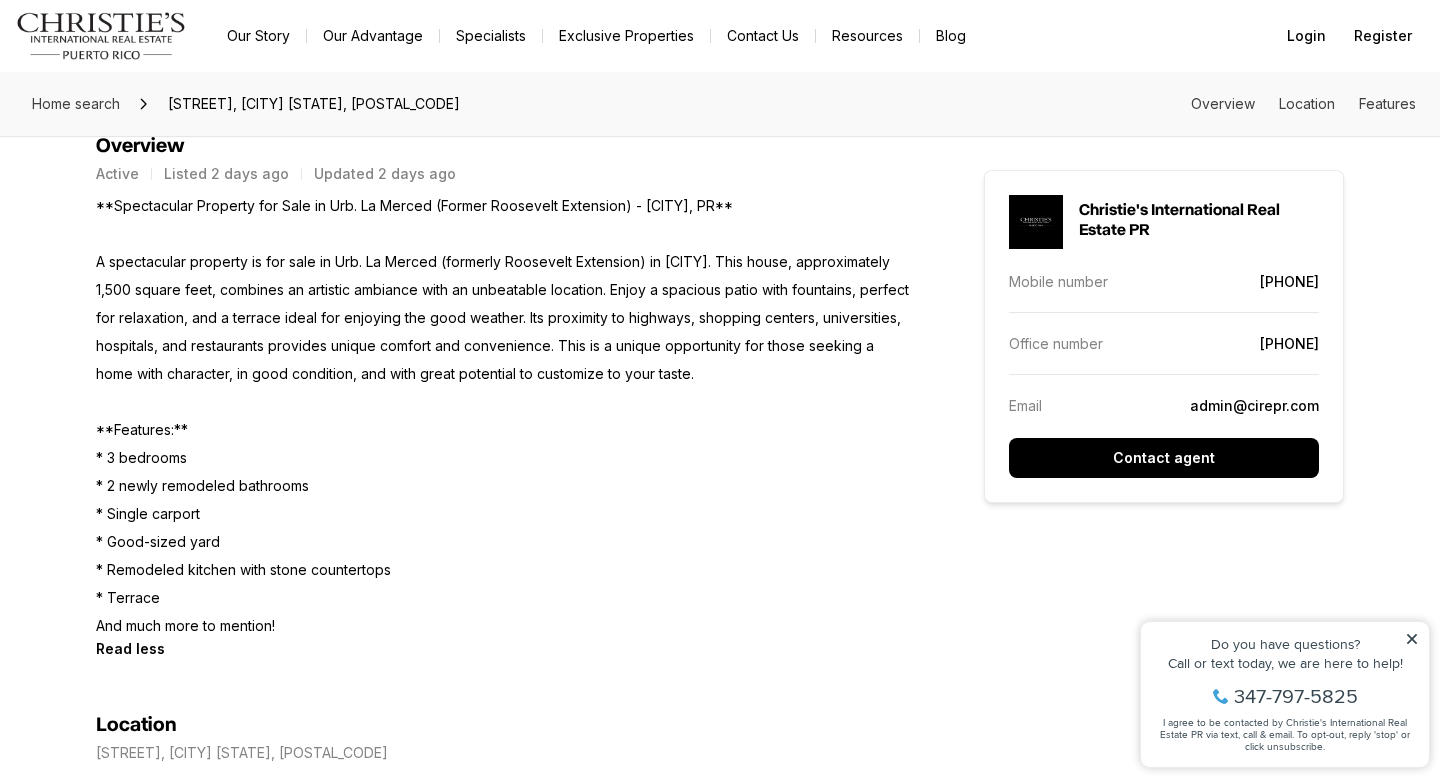 type 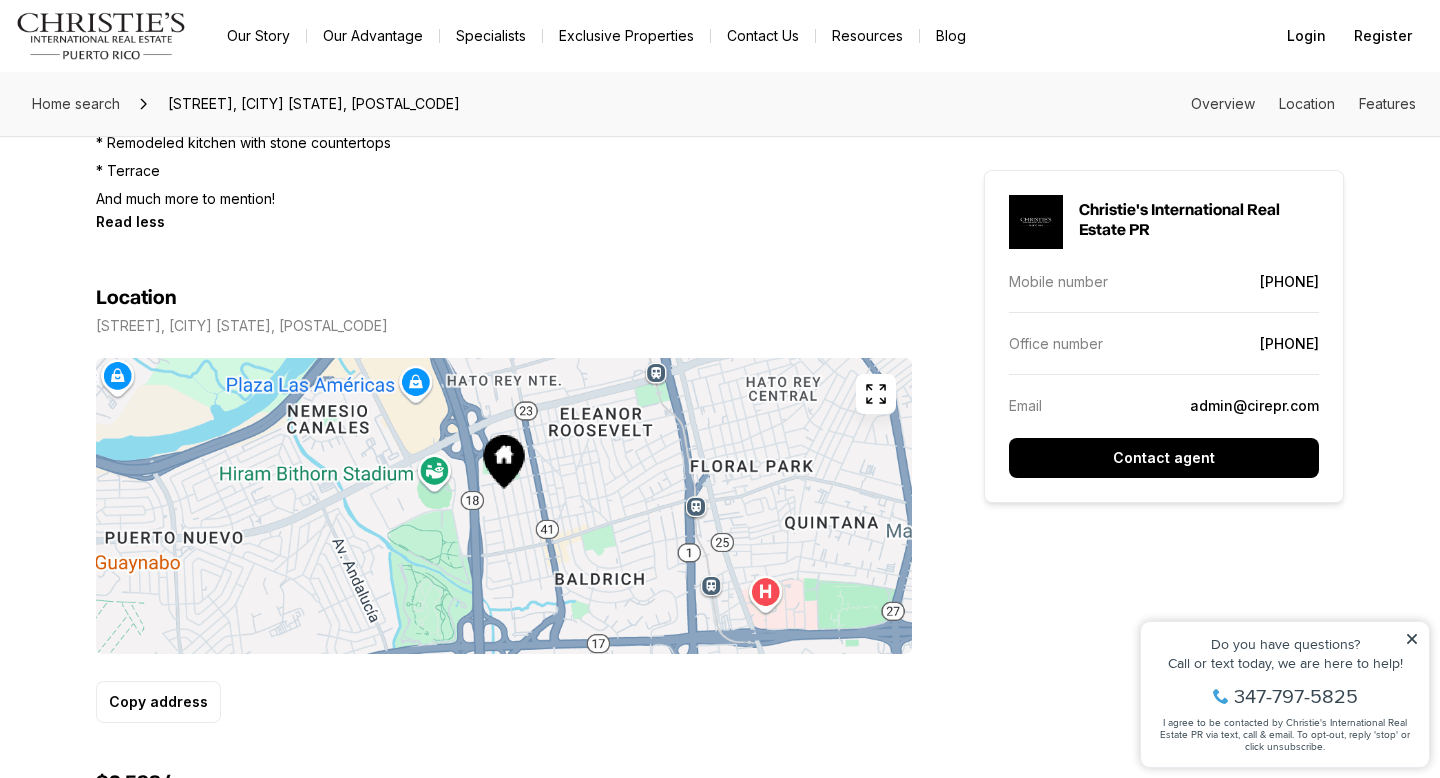scroll, scrollTop: 1320, scrollLeft: 0, axis: vertical 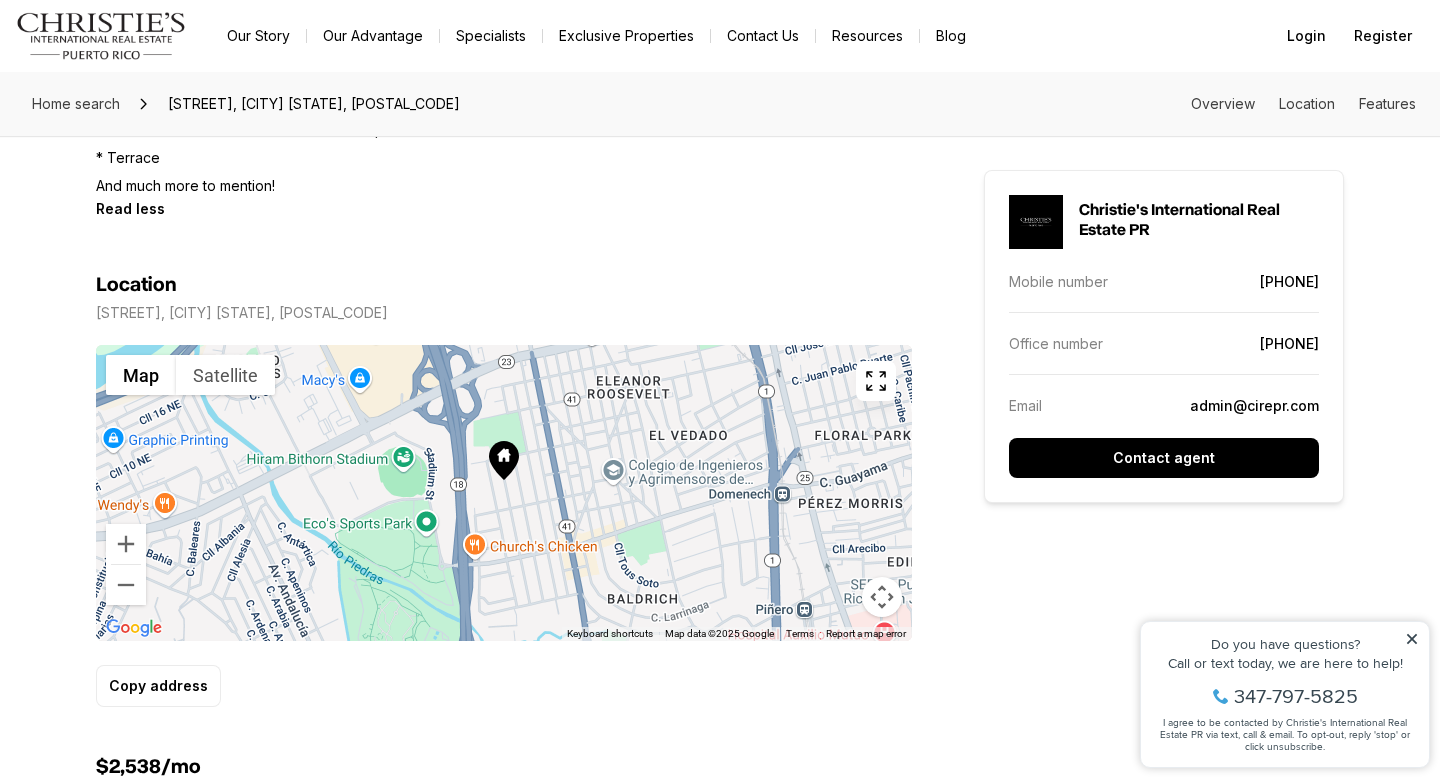 click at bounding box center (504, 462) 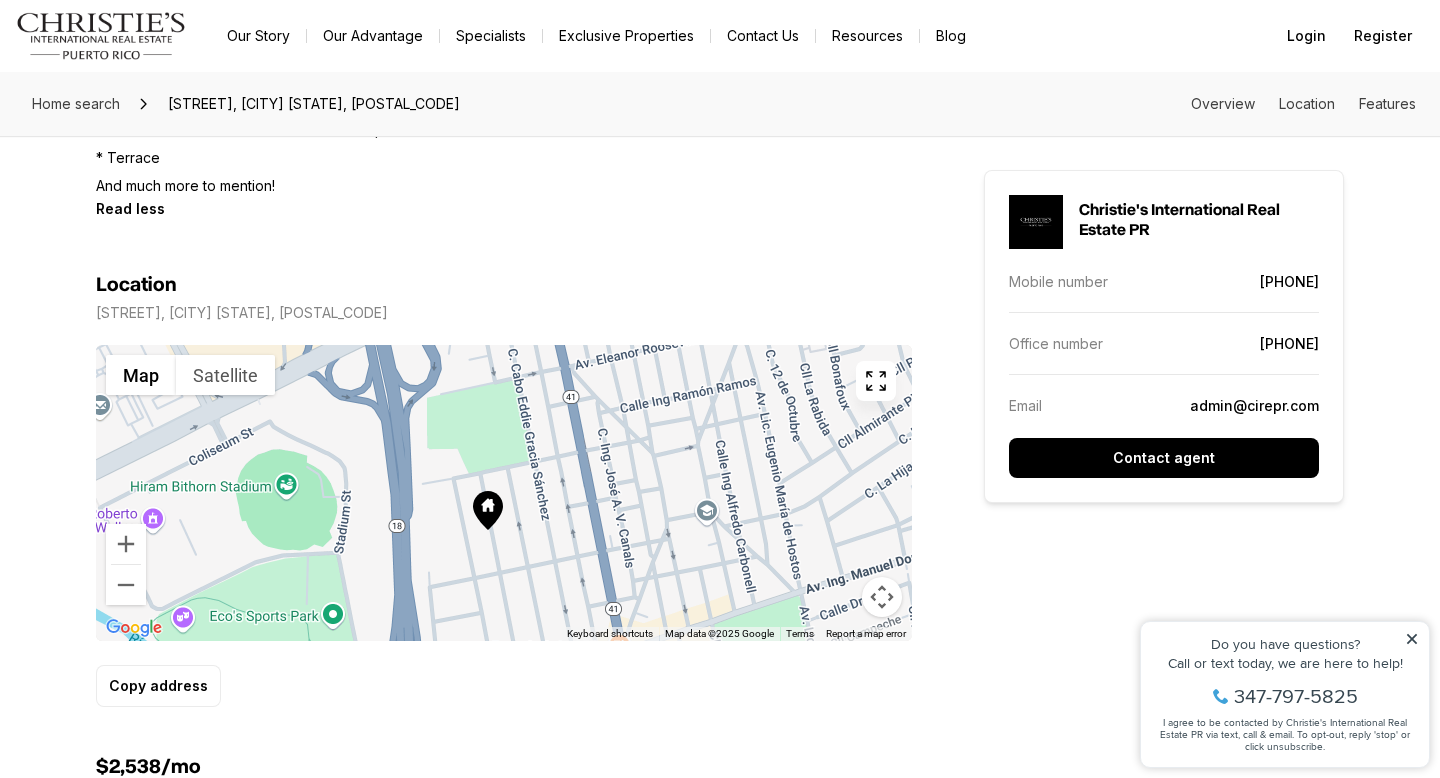 drag, startPoint x: 696, startPoint y: 445, endPoint x: 686, endPoint y: 477, distance: 33.526108 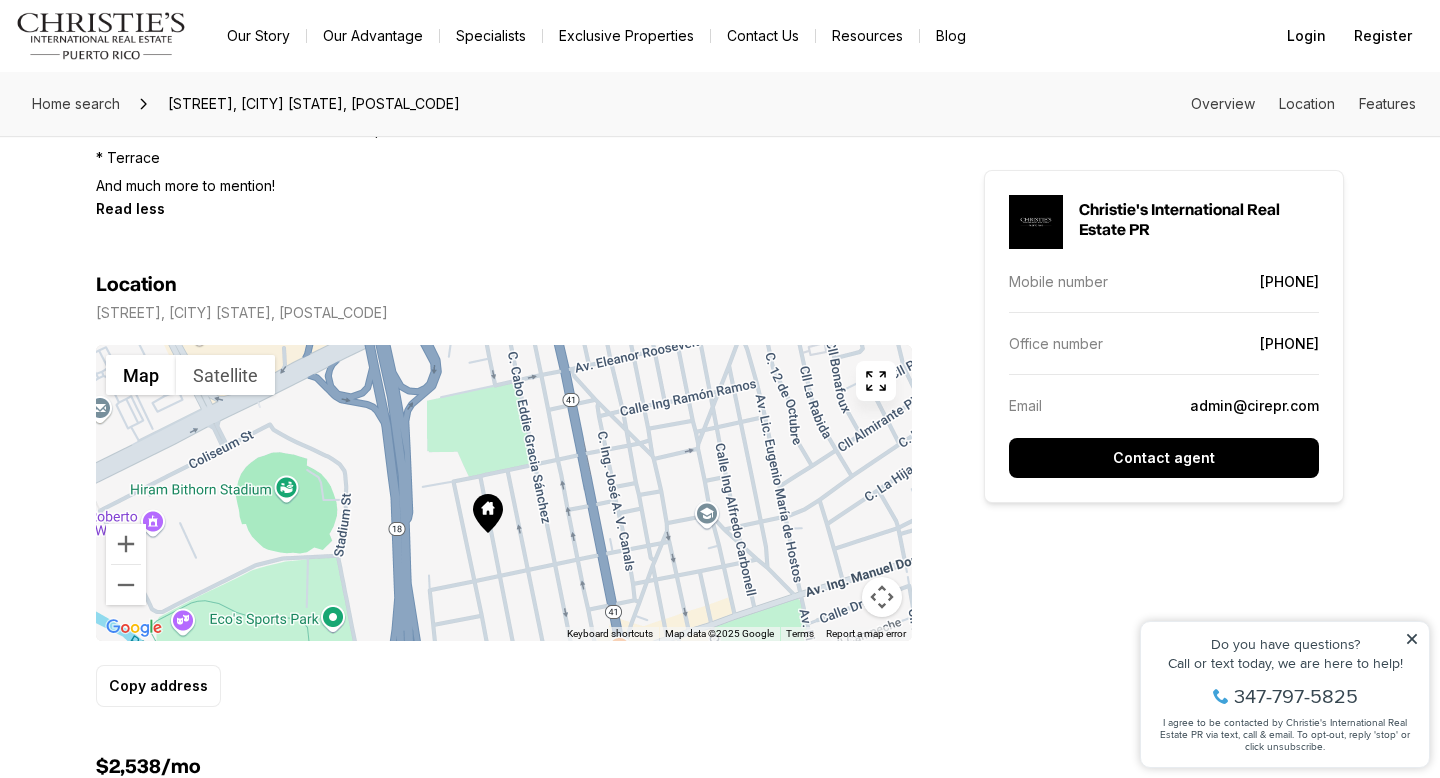 click on "3 Beds 2 Baths 1,500 sqft $415,000 Calle Alverio EXT. ROOSVELT SAN JUAN PR, 00918 Est. payment:  $2,538/mo Price per sqft $276.67 Built in 1960 Property size 1,500 sqft Property type Residential Garages 1 Overview Active Listed 2 days ago Updated 2 days ago **Spectacular Property for Sale in Urb. La Merced (Former Roosevelt Extension) - San Juan, PR**    A spectacular property is for sale in Urb. La Merced (formerly Roosevelt Extension) in San Juan. This house, approximately 1,500 square feet, combines an artistic ambiance with an unbeatable location. Enjoy a spacious patio with fountains, perfect for relaxation, and a terrace ideal for enjoying the good weather. Its proximity to highways, shopping centers, universities, hospitals, and restaurants provides unique comfort and convenience. This is a unique opportunity for those seeking a home with character, in good condition, and with great potential to customize to your taste.    **Features:**  * 3 bedrooms  * 2 newly remodeled bathrooms  * Single carport  +" at bounding box center (504, 1300) 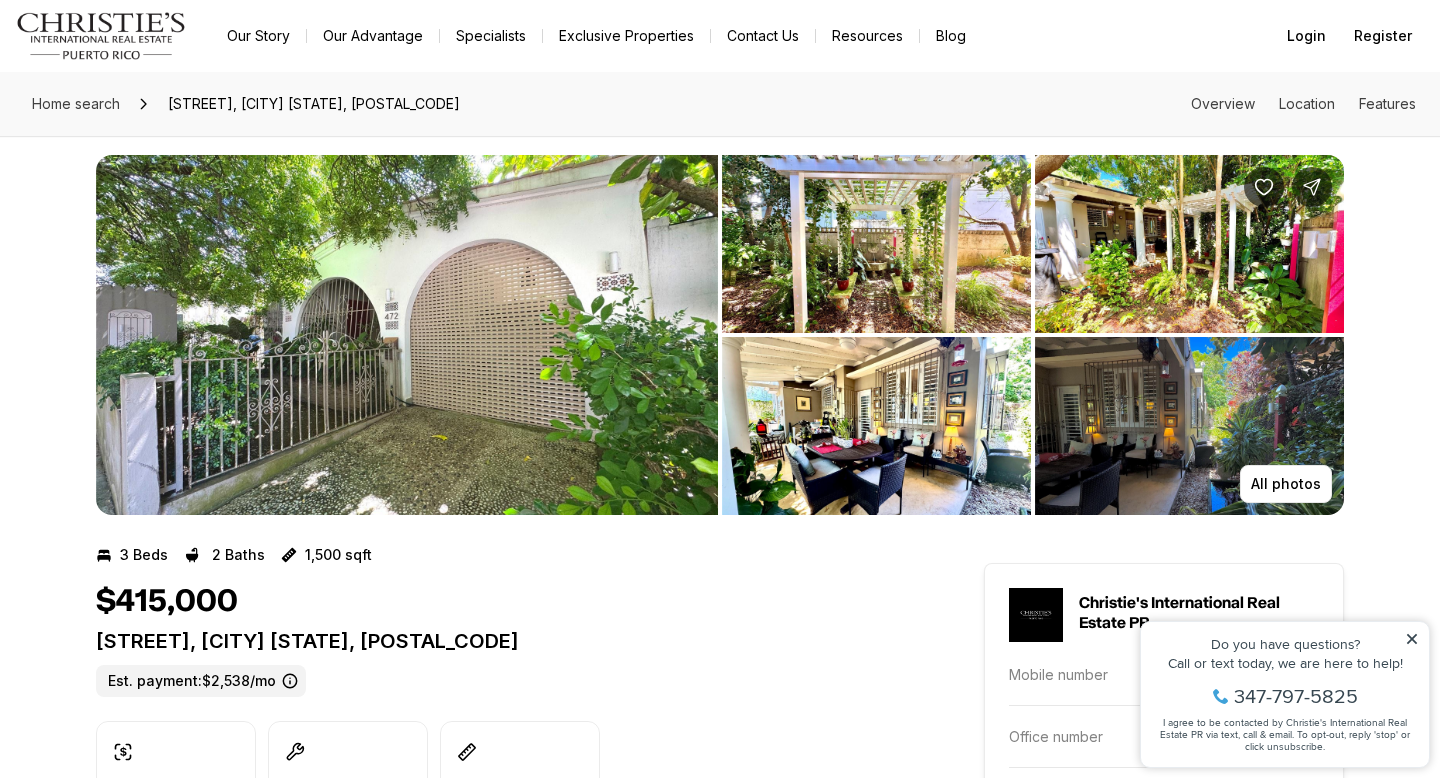 scroll, scrollTop: 0, scrollLeft: 0, axis: both 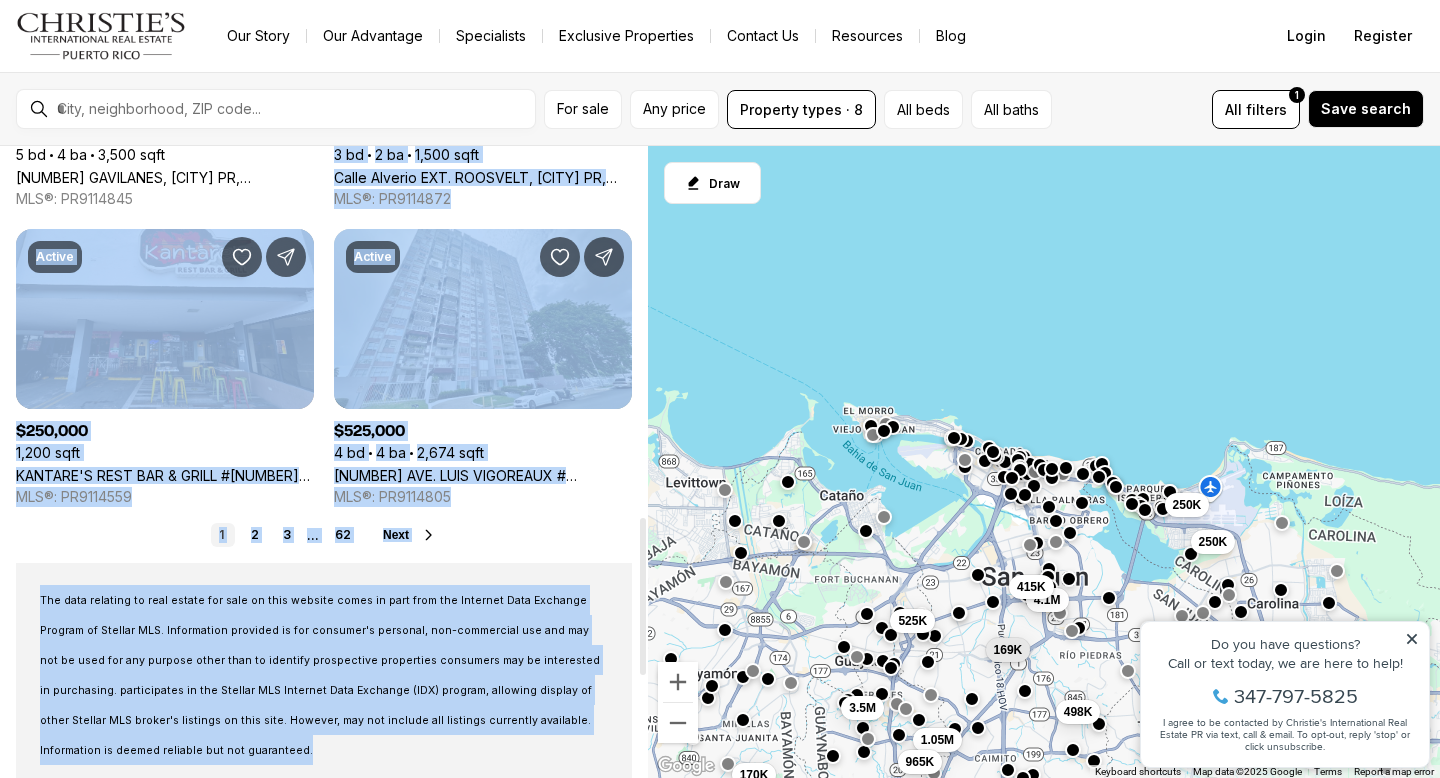 drag, startPoint x: 635, startPoint y: 639, endPoint x: 568, endPoint y: 660, distance: 70.21396 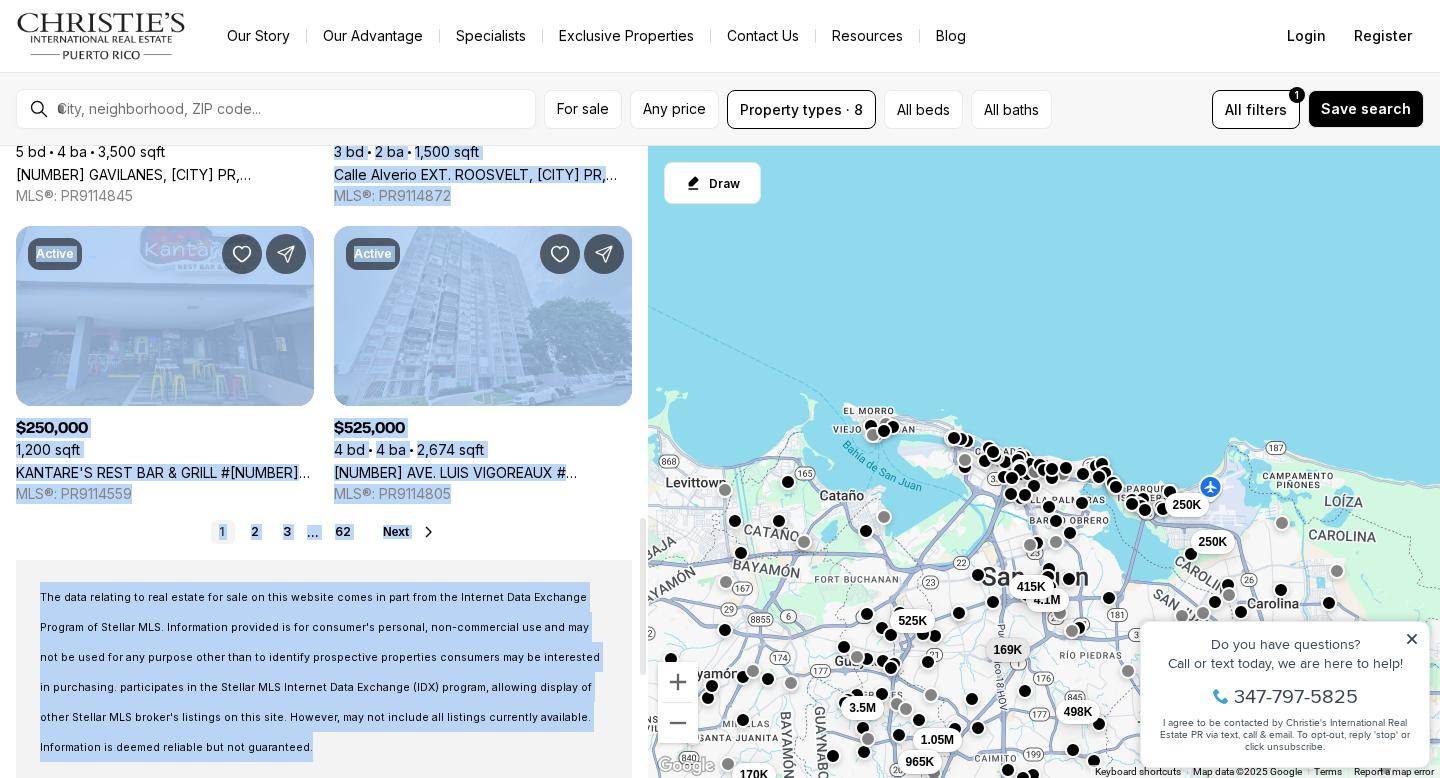 click on "Next" at bounding box center (396, 532) 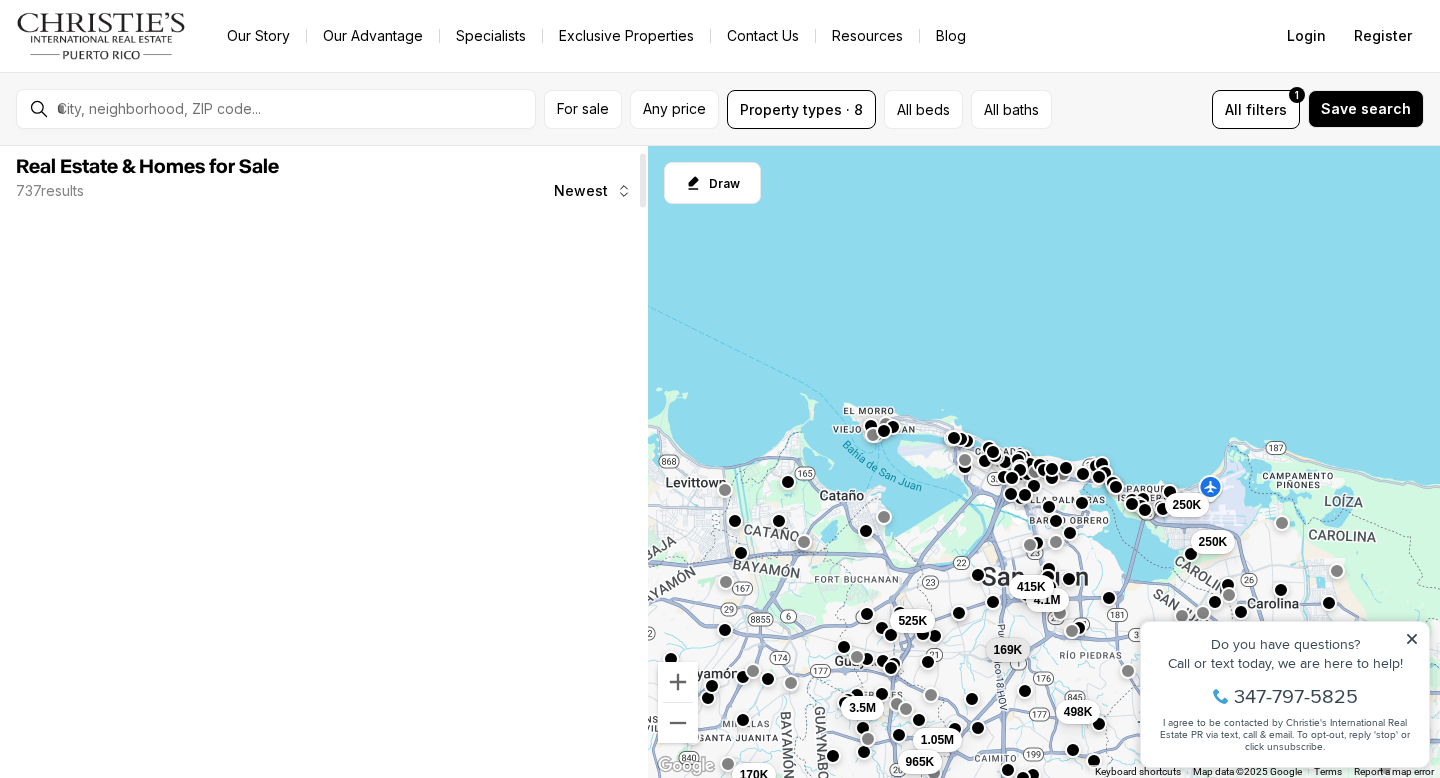 scroll, scrollTop: 0, scrollLeft: 0, axis: both 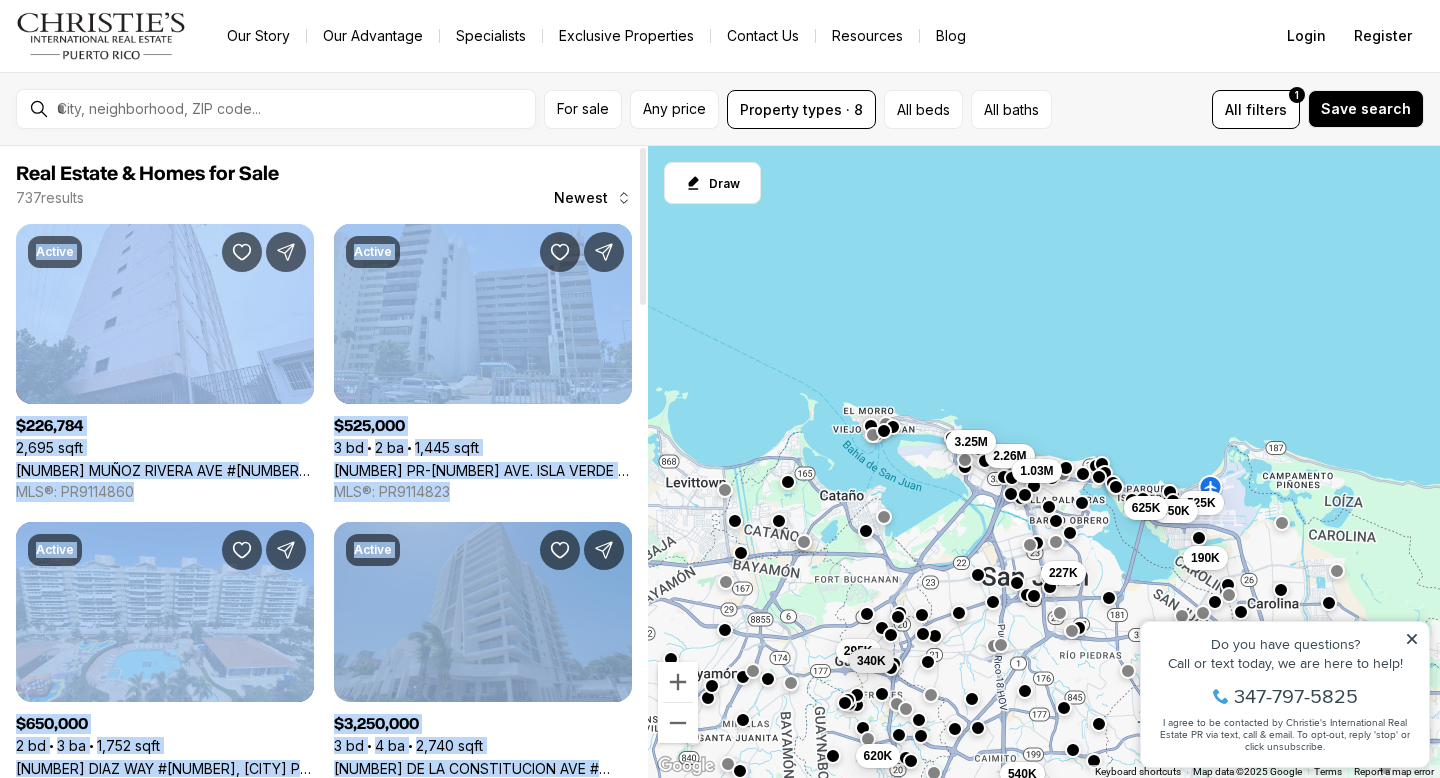 click on "[NUMBER] [STREET] [STREET] [NUMBER], [CITY] [STATE], [POSTAL_CODE]" at bounding box center (483, 768) 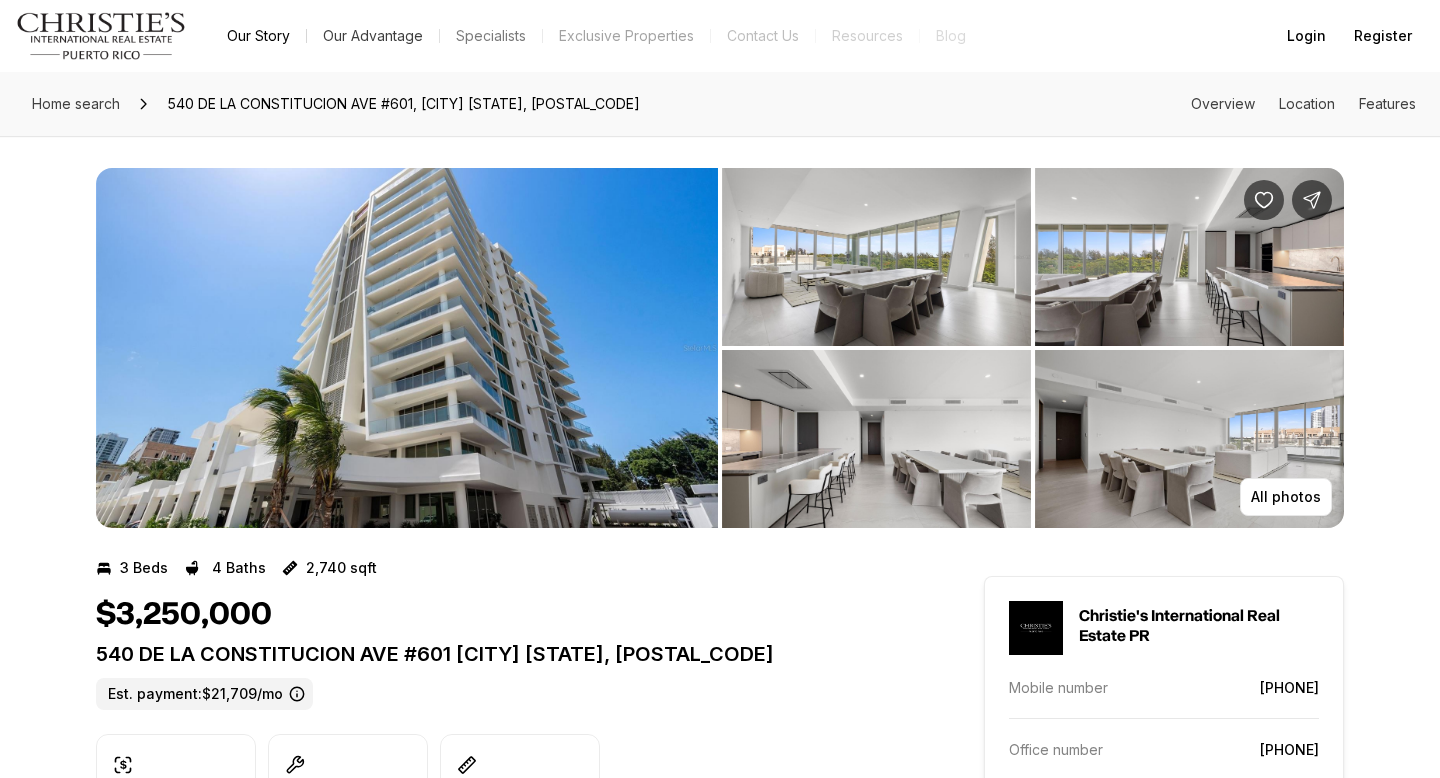 scroll, scrollTop: 0, scrollLeft: 0, axis: both 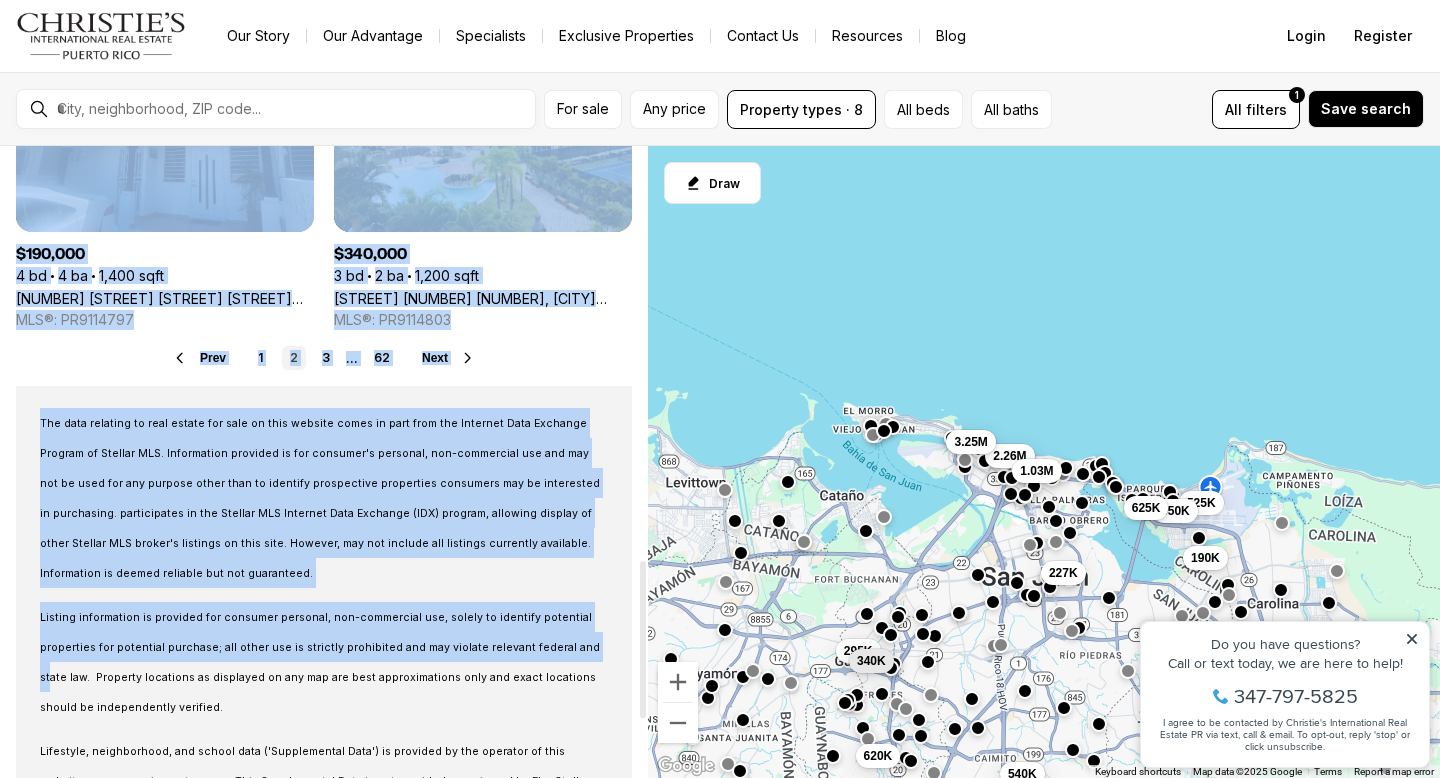 drag, startPoint x: 637, startPoint y: 612, endPoint x: 572, endPoint y: 620, distance: 65.490456 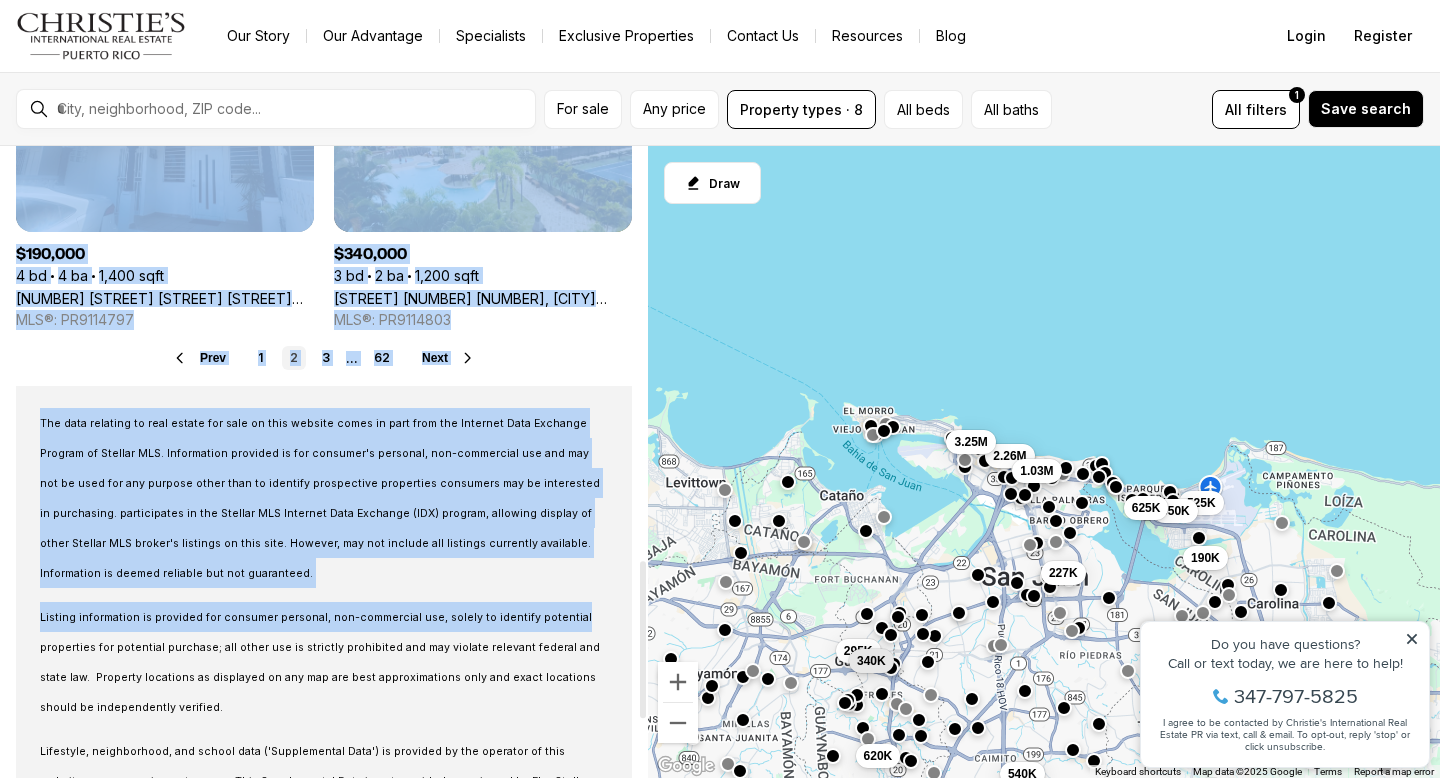 click on "Next" at bounding box center (435, 358) 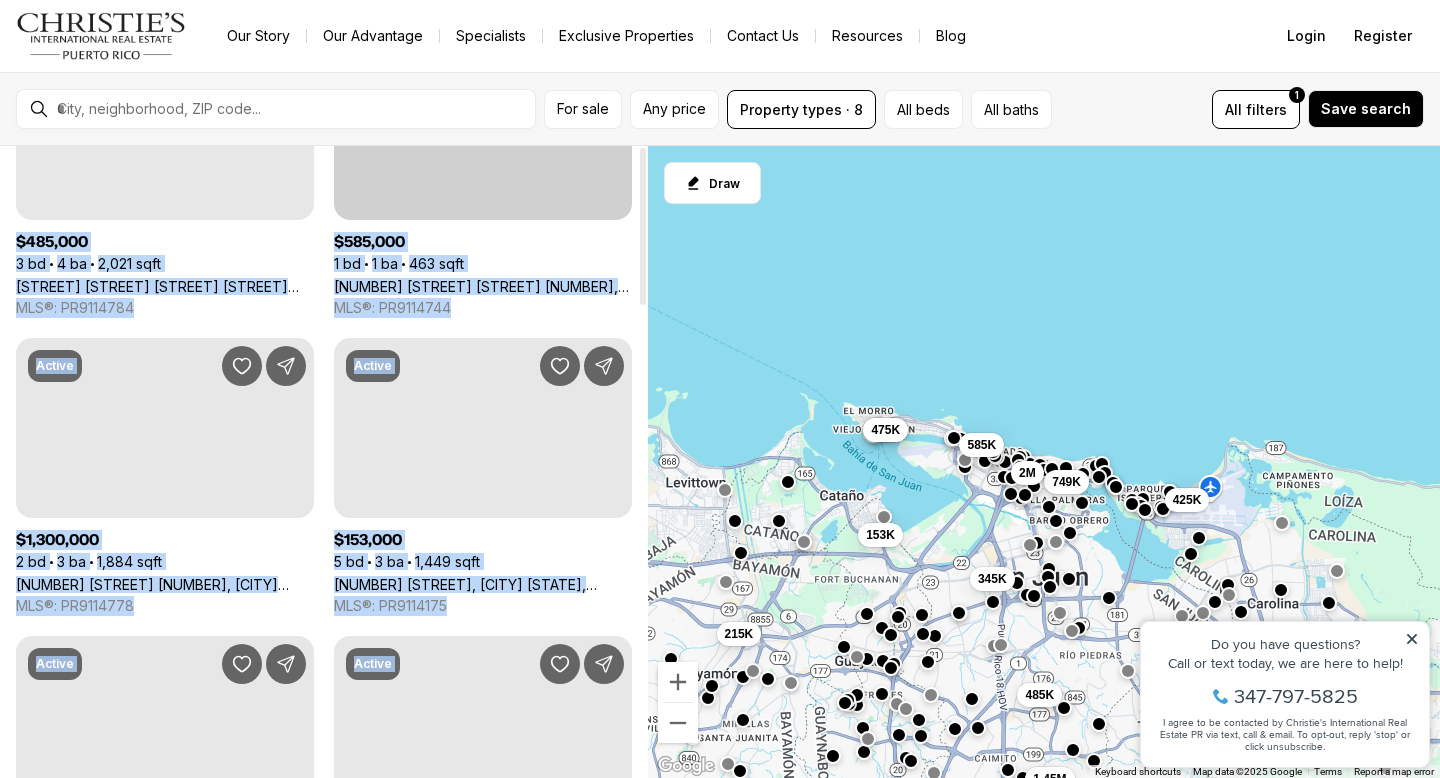 scroll, scrollTop: 0, scrollLeft: 0, axis: both 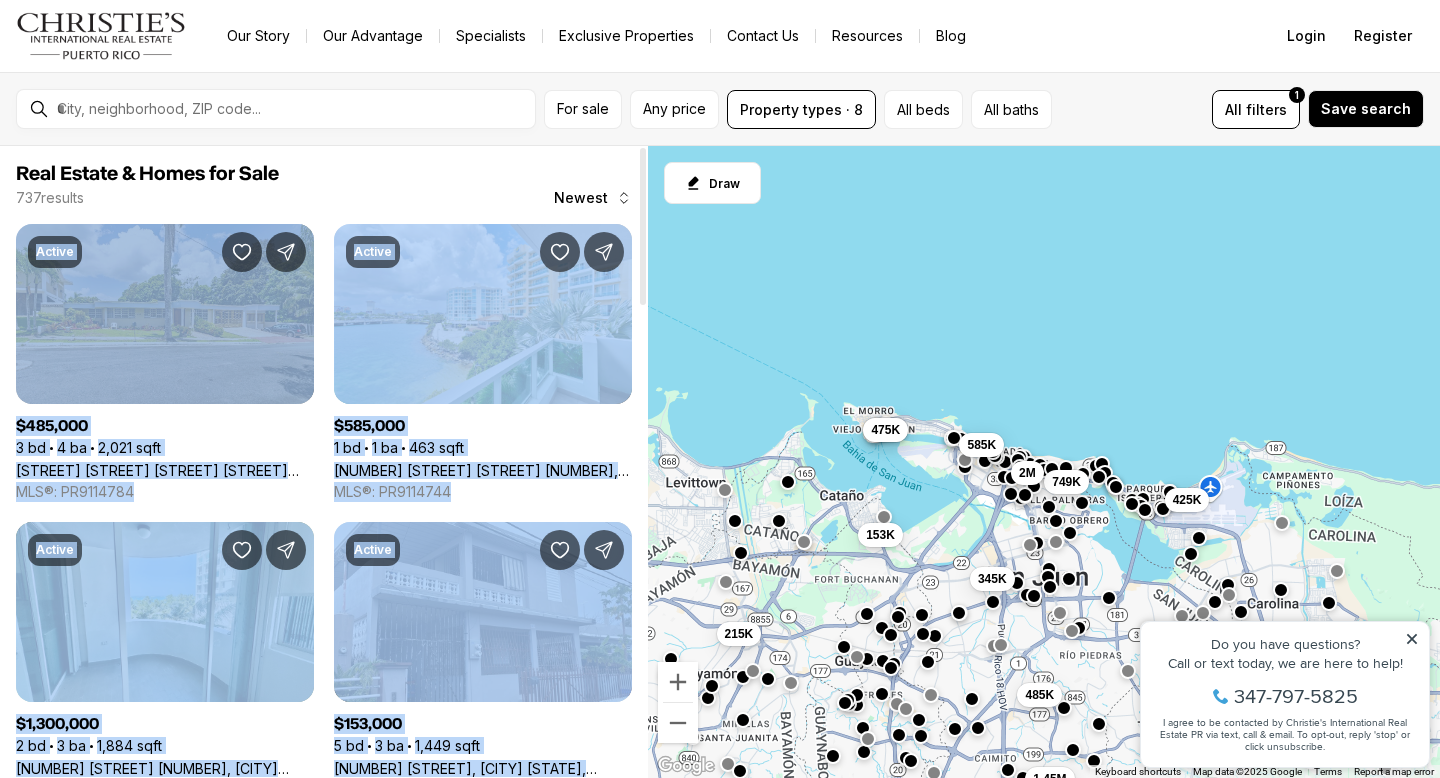 click on "[STREET] [STREET_NAME] [APARTMENT_NAME], [CITY] [STATE], [POSTAL_CODE]" at bounding box center [165, 470] 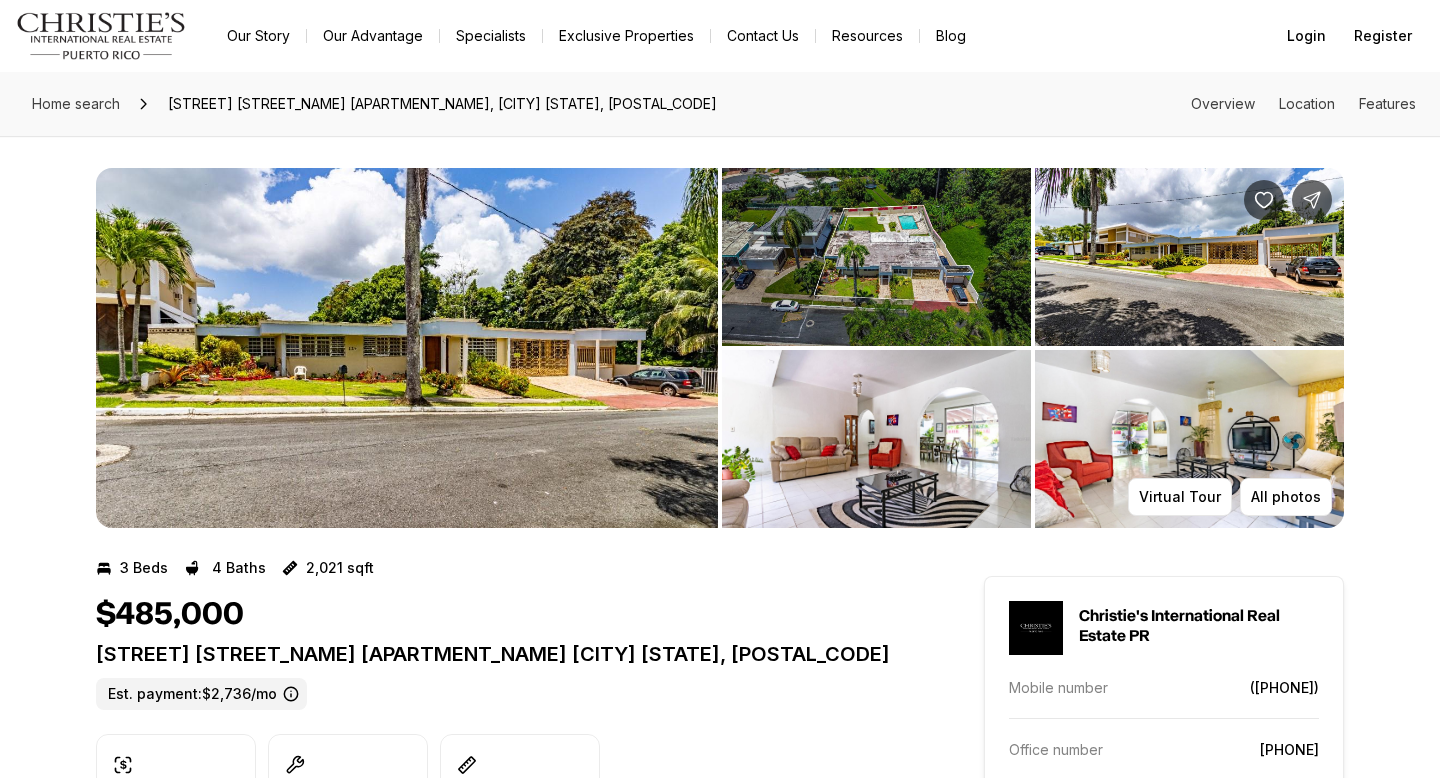 scroll, scrollTop: 0, scrollLeft: 0, axis: both 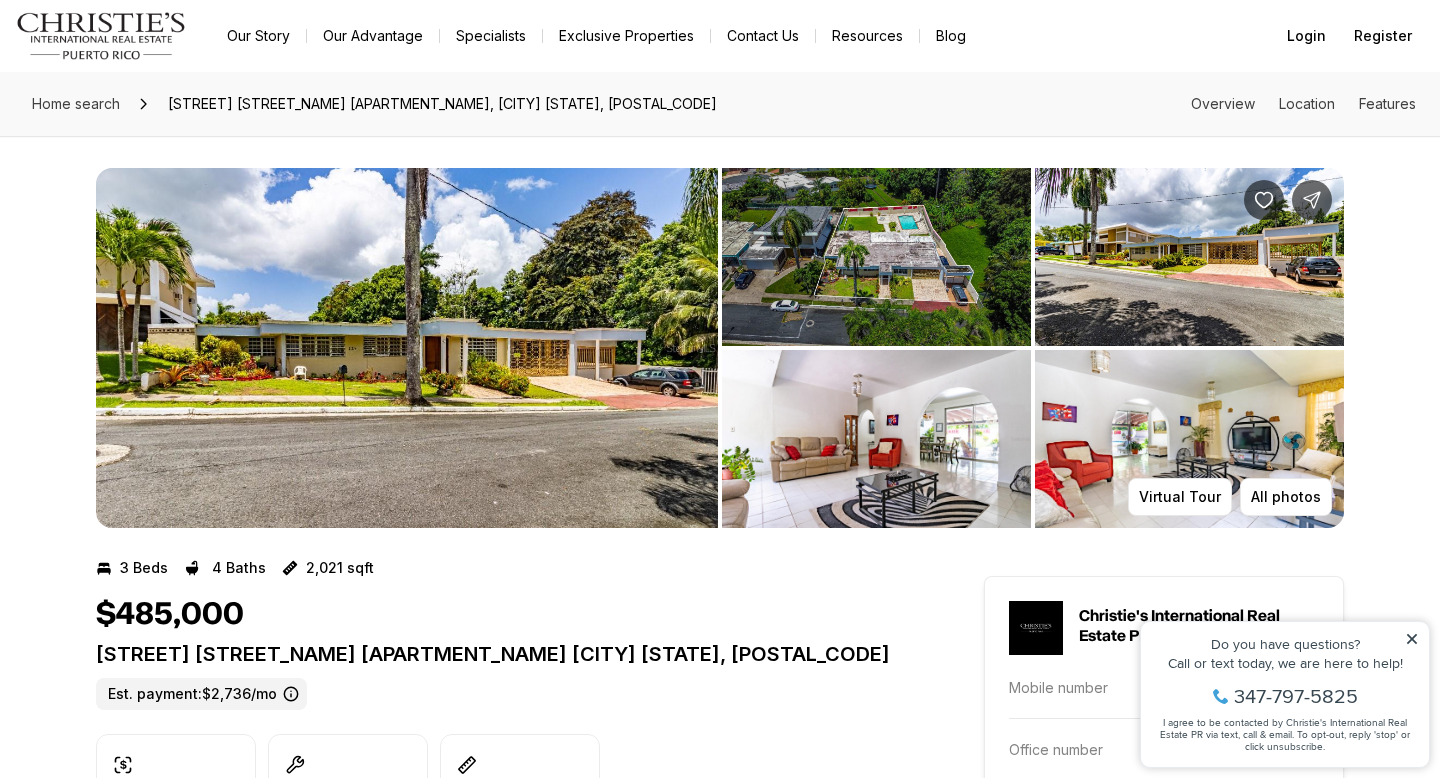 click at bounding box center (407, 348) 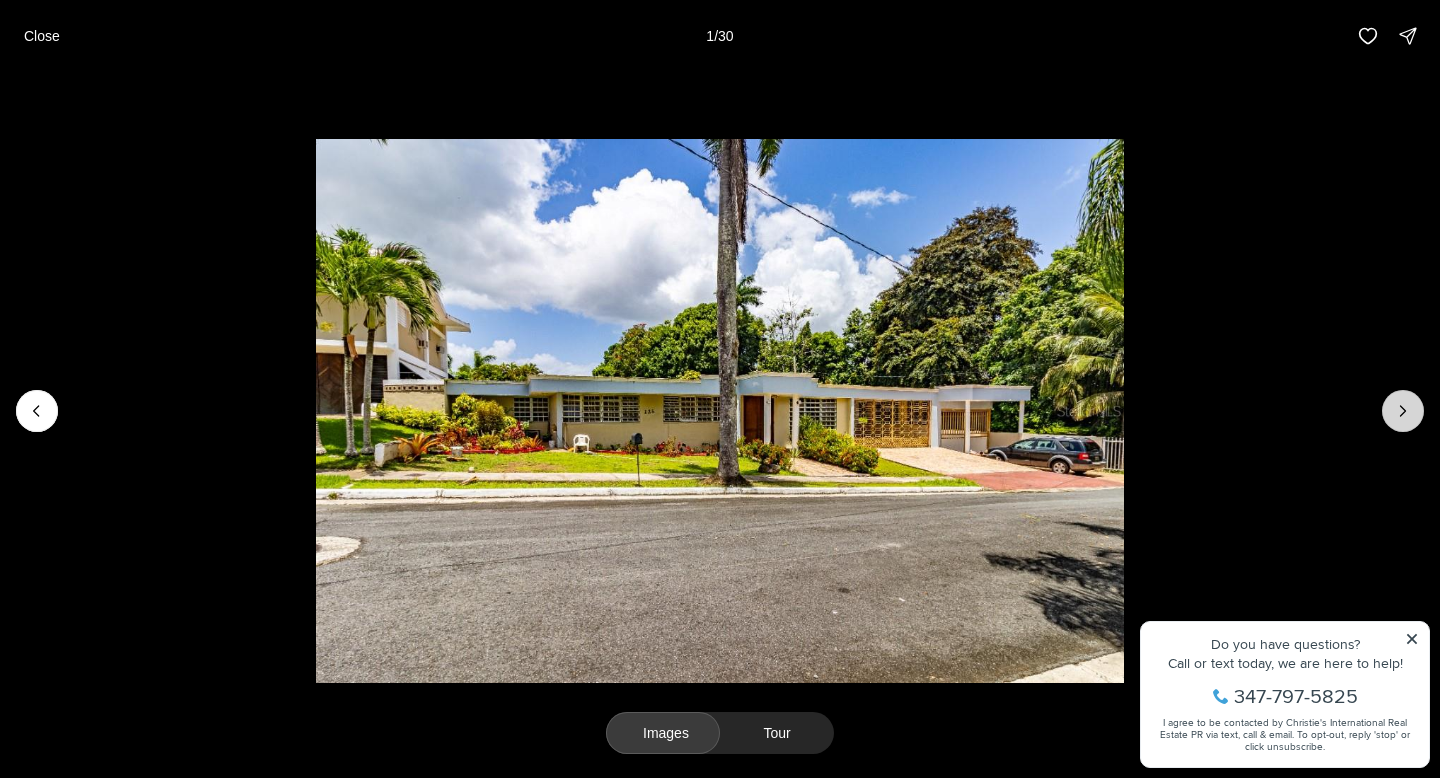 click 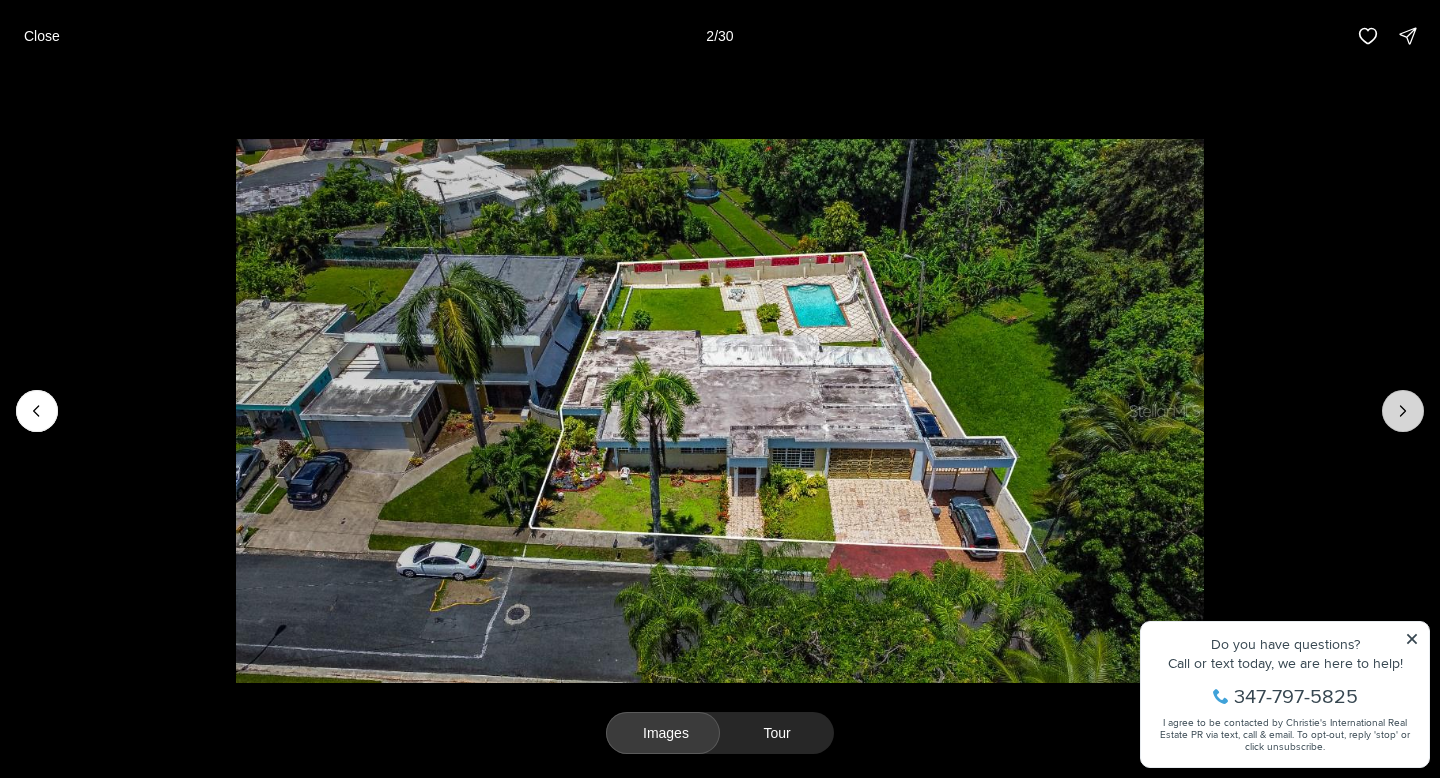 click 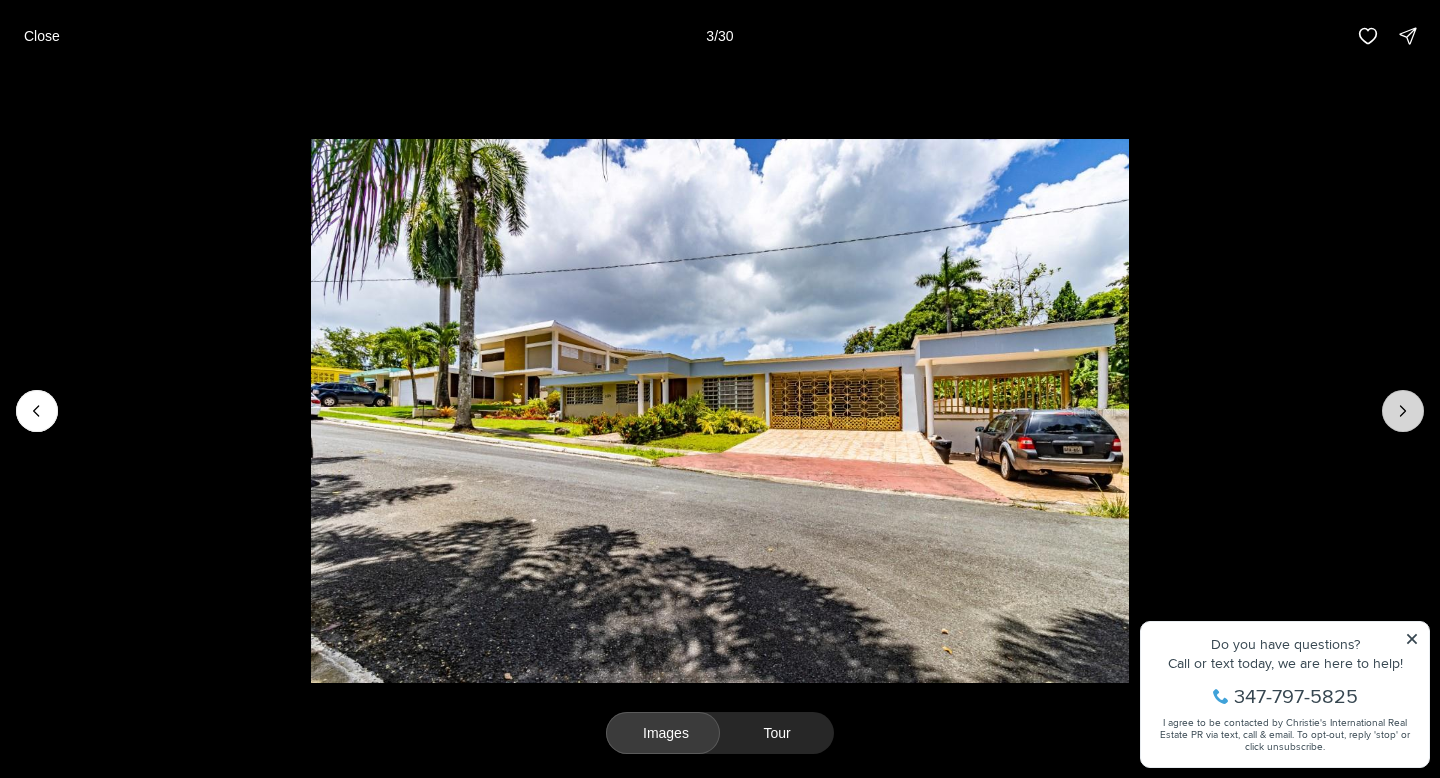 click 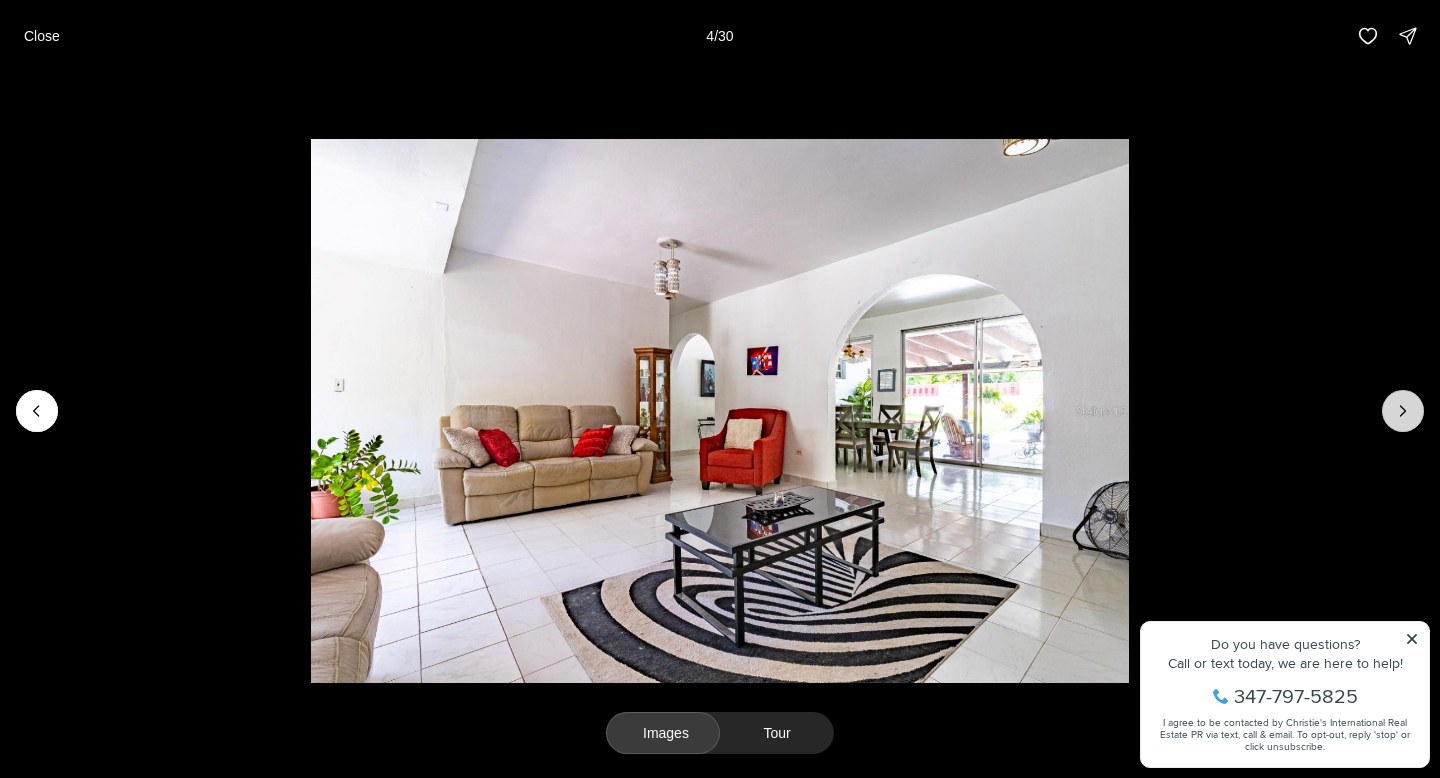 click 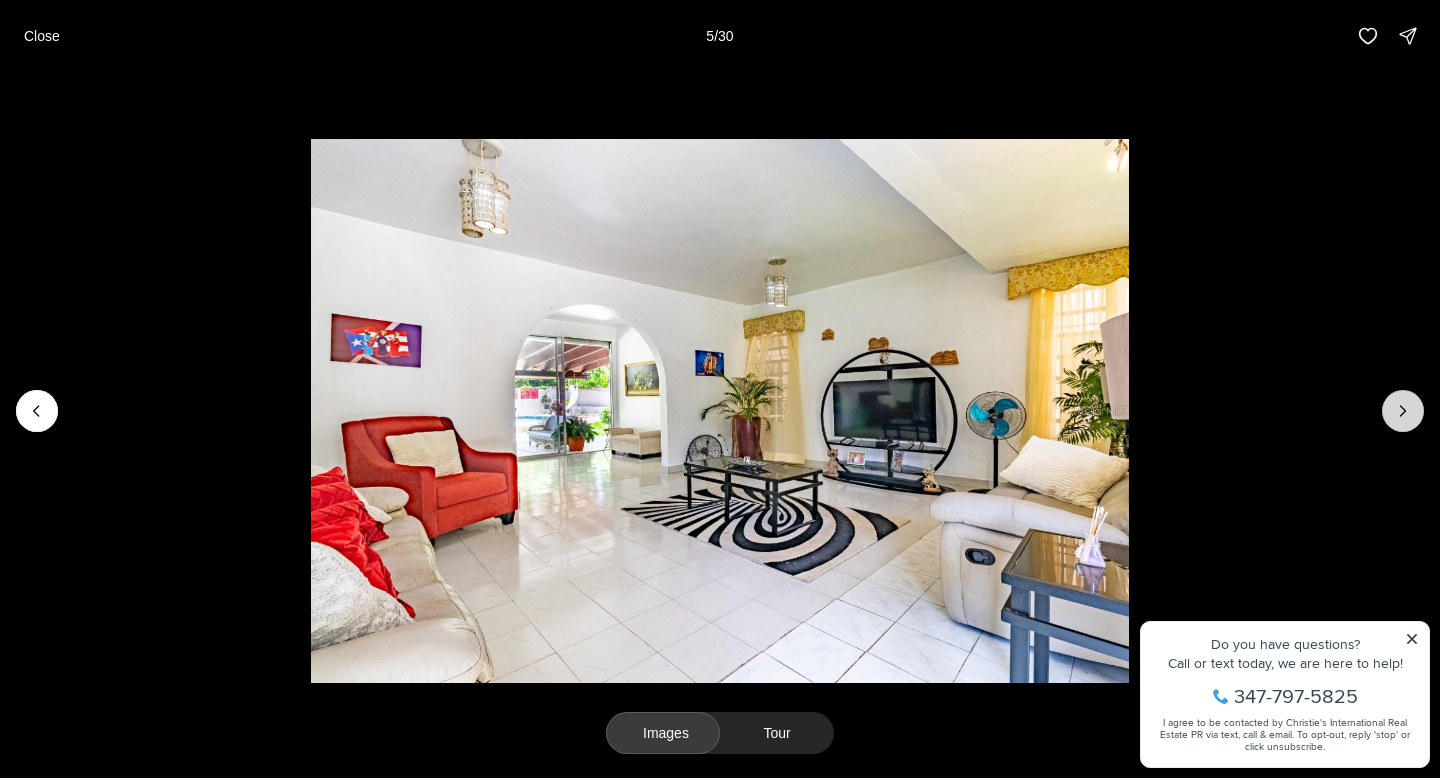 click 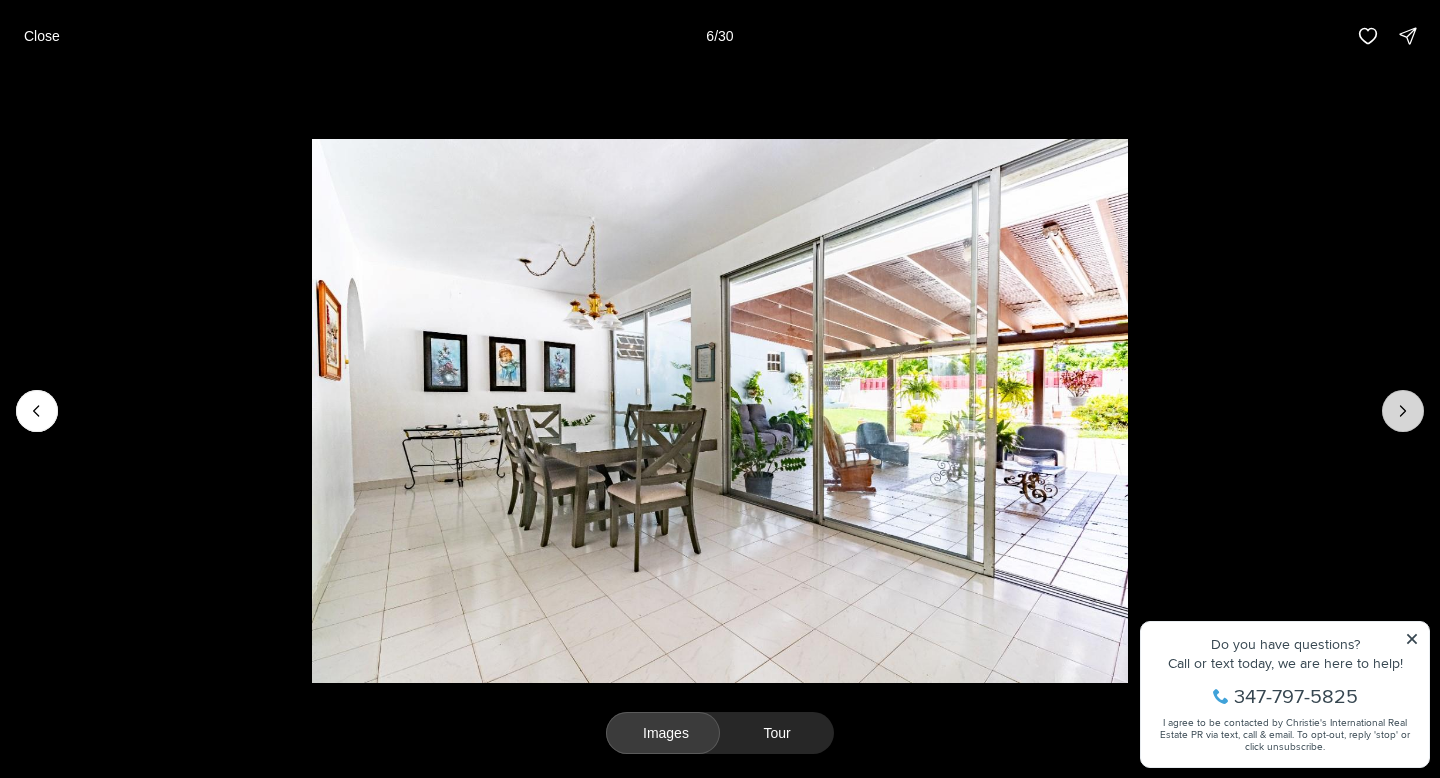 click 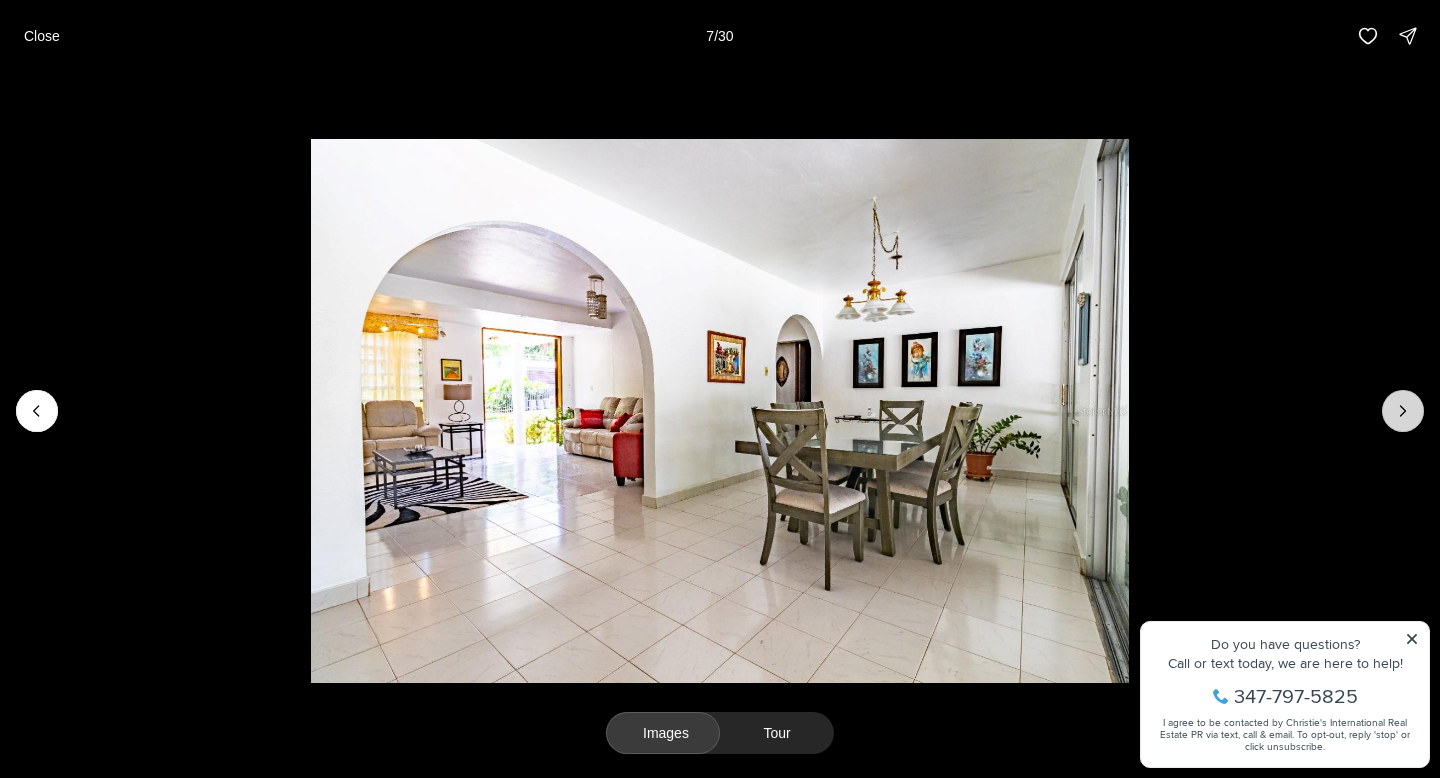 click 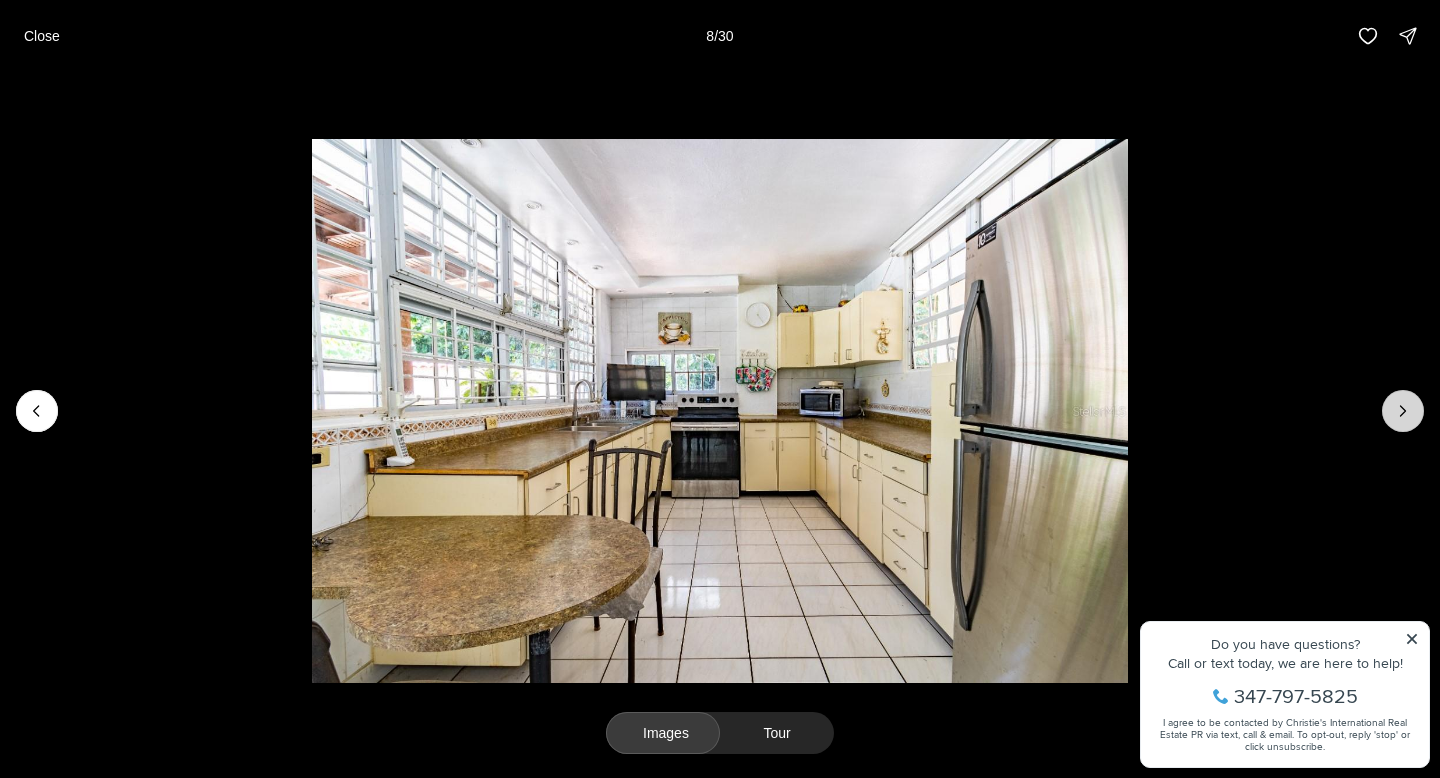 click 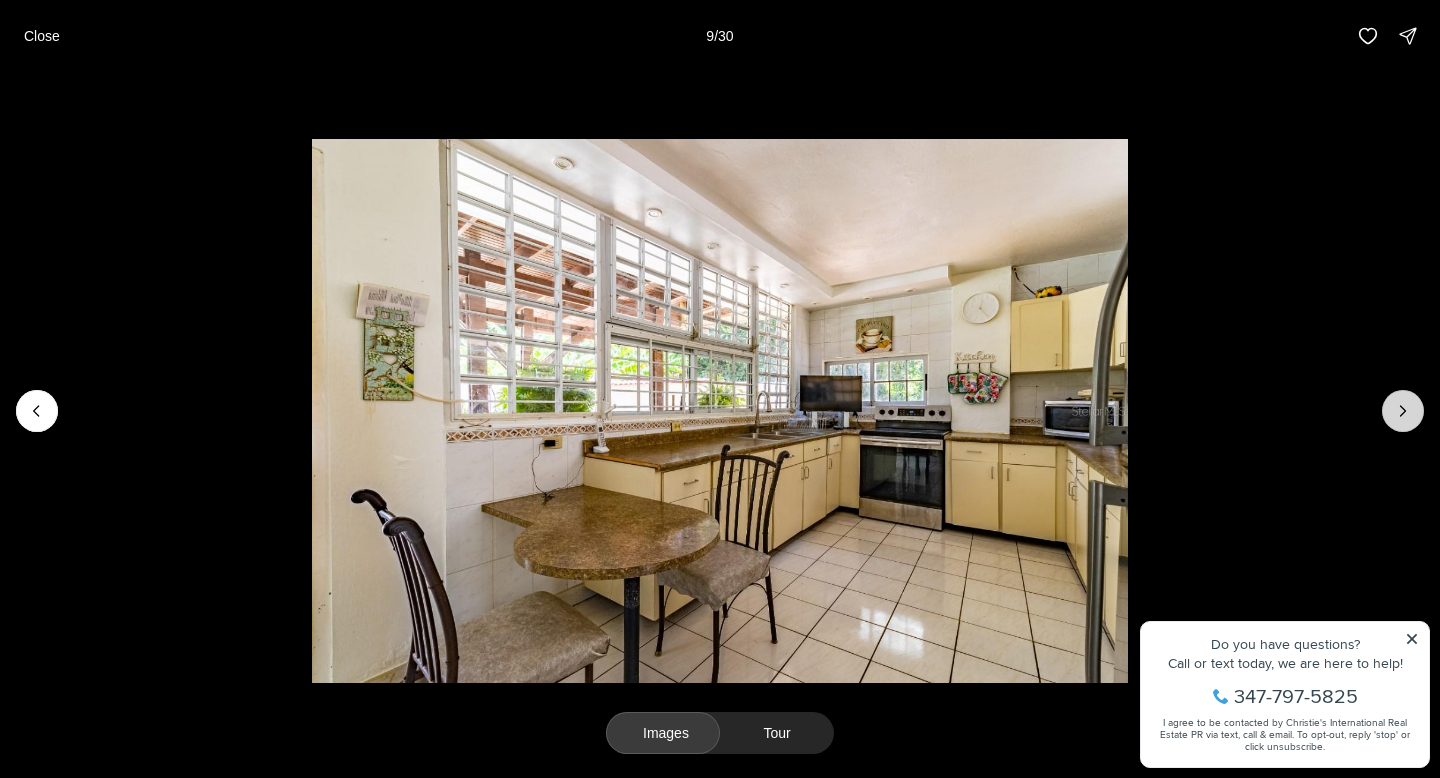 click 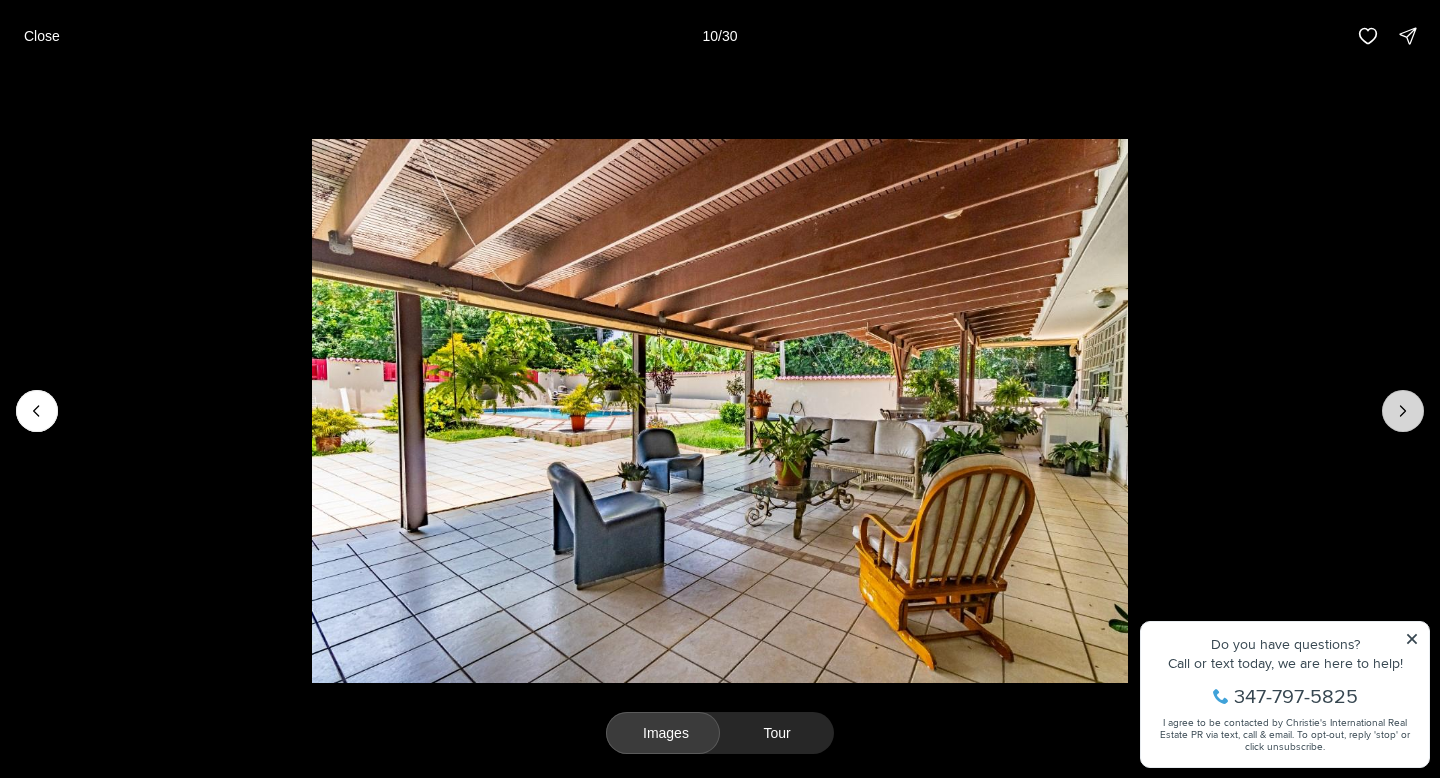 click 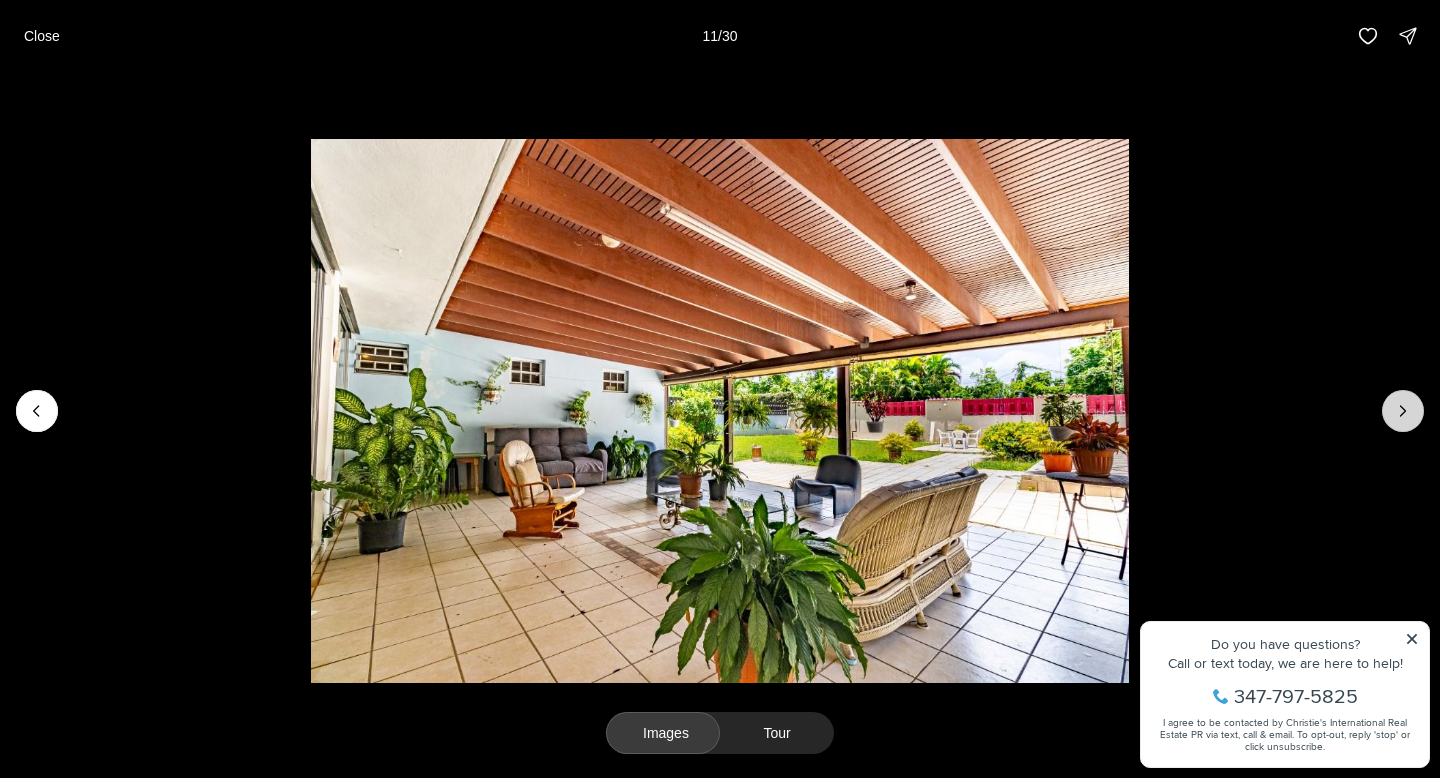 click 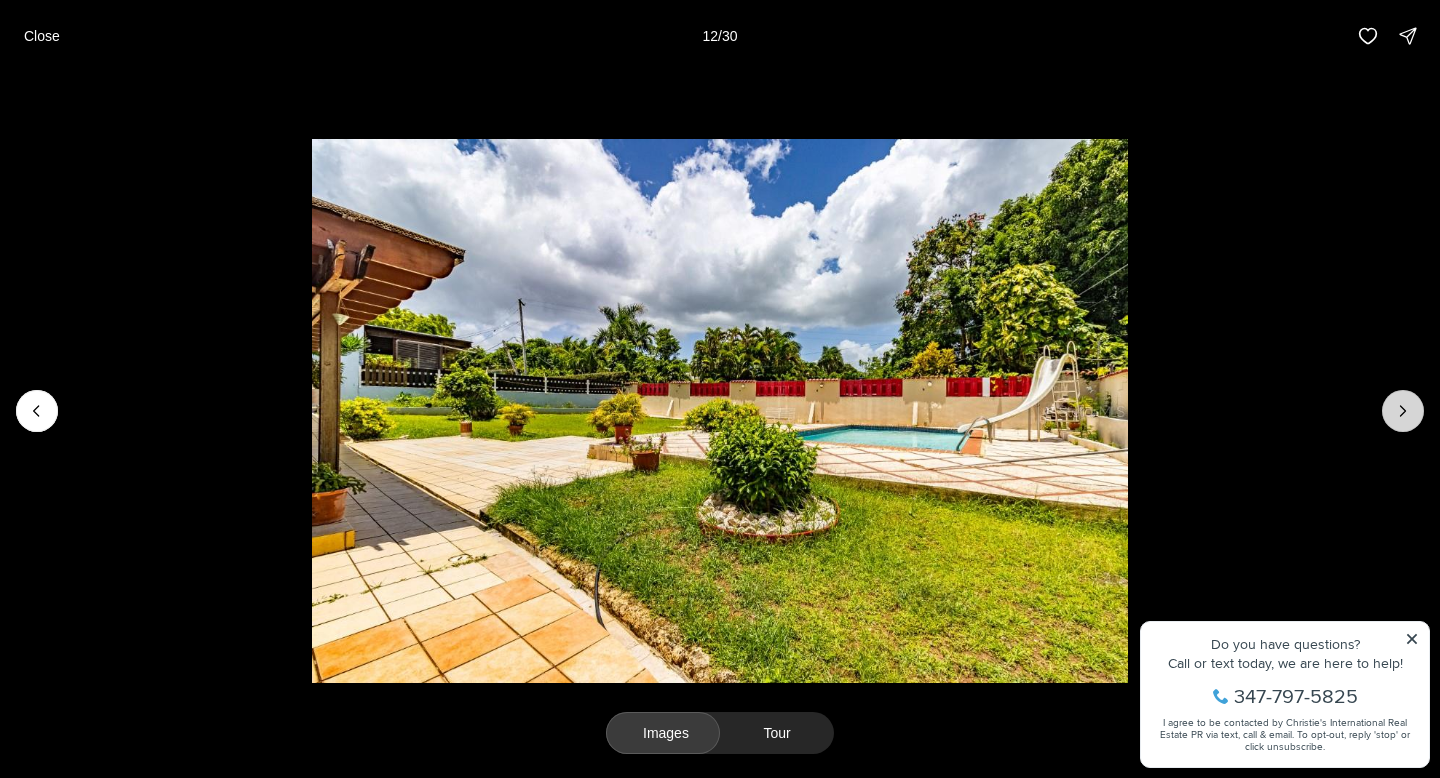 click 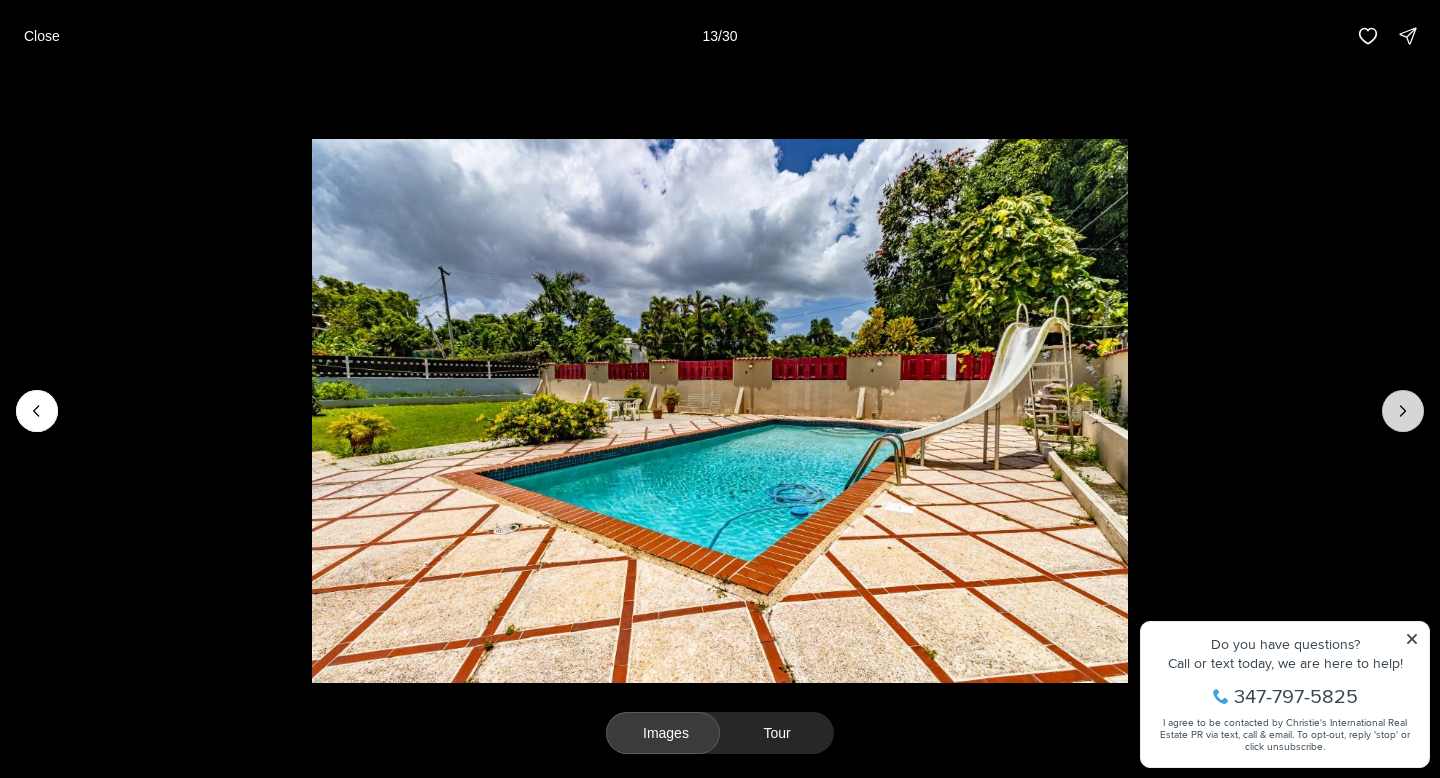 click 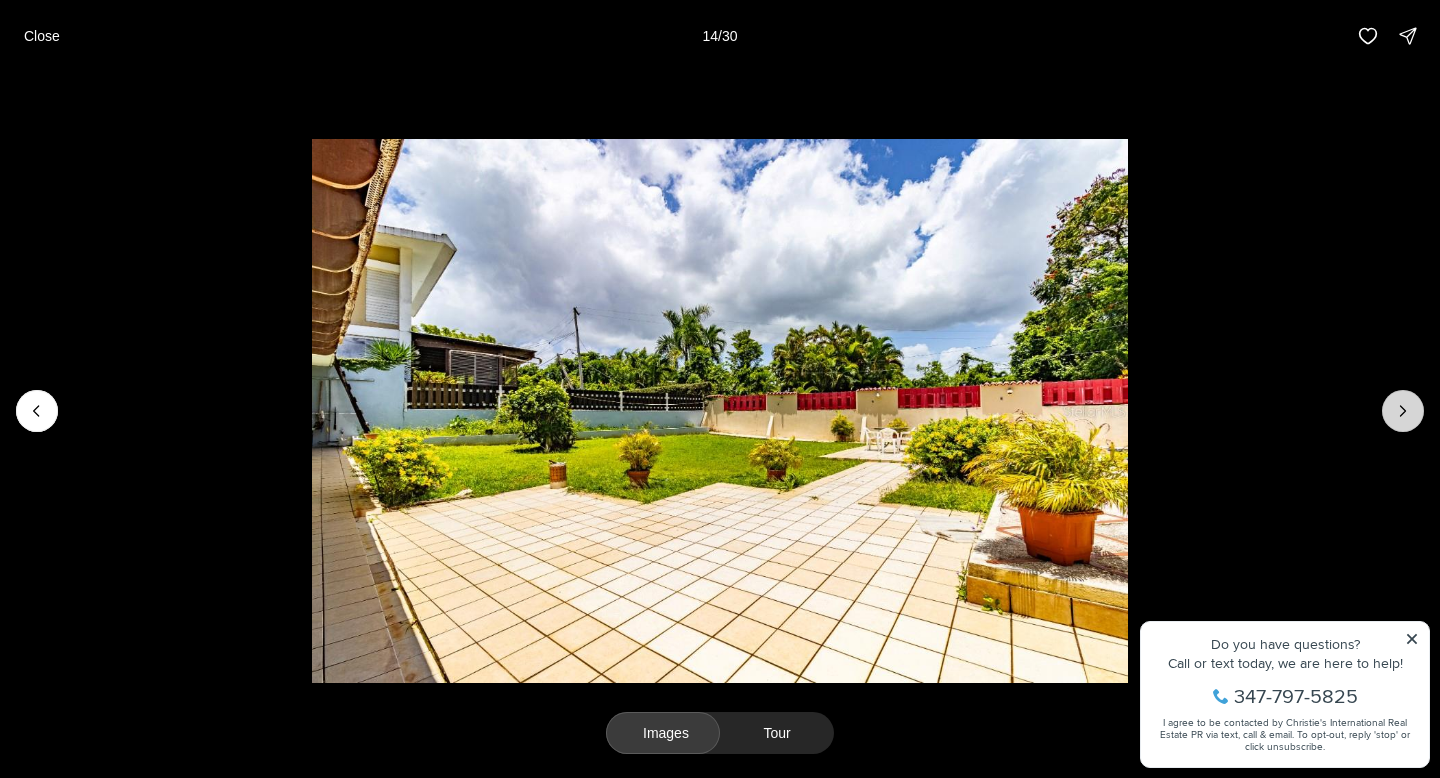 click 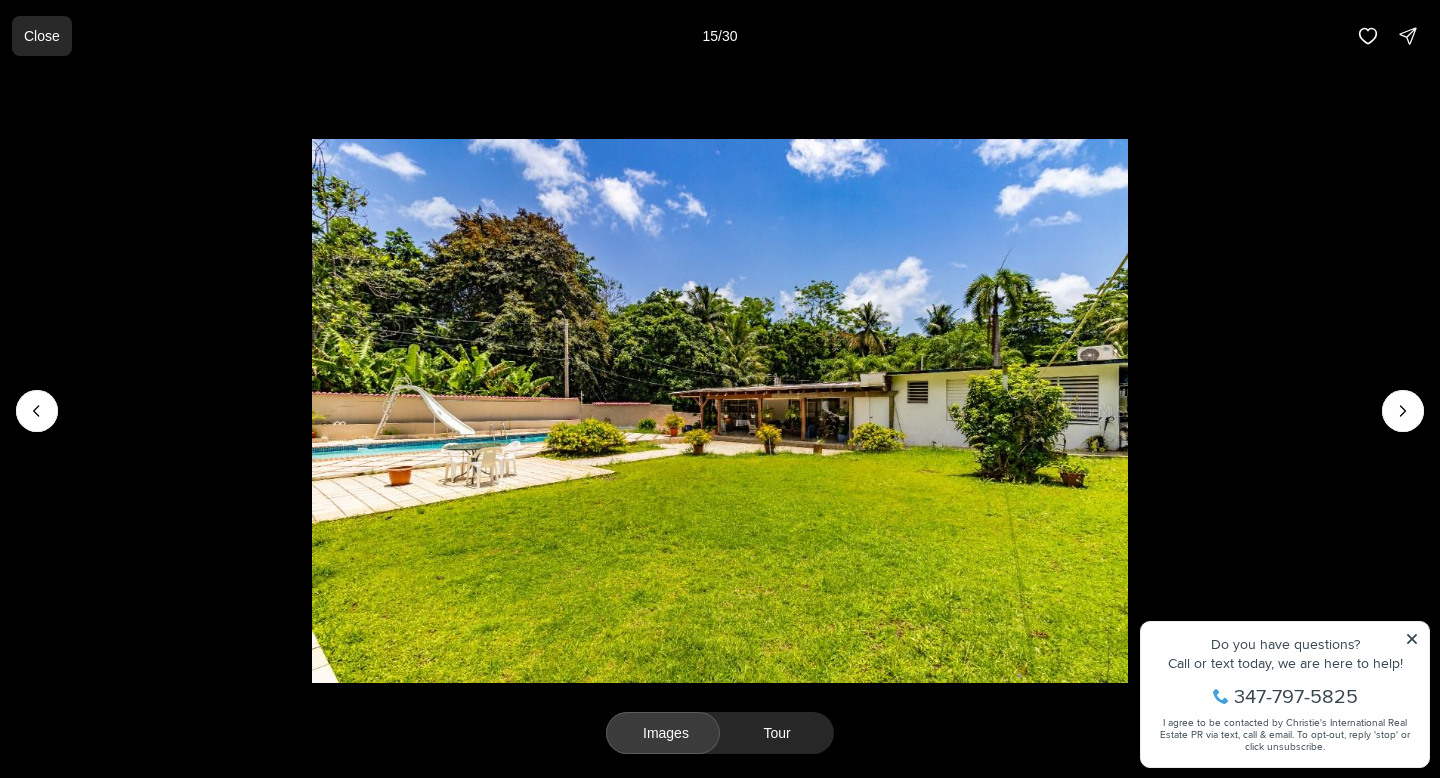click on "Close" at bounding box center [42, 36] 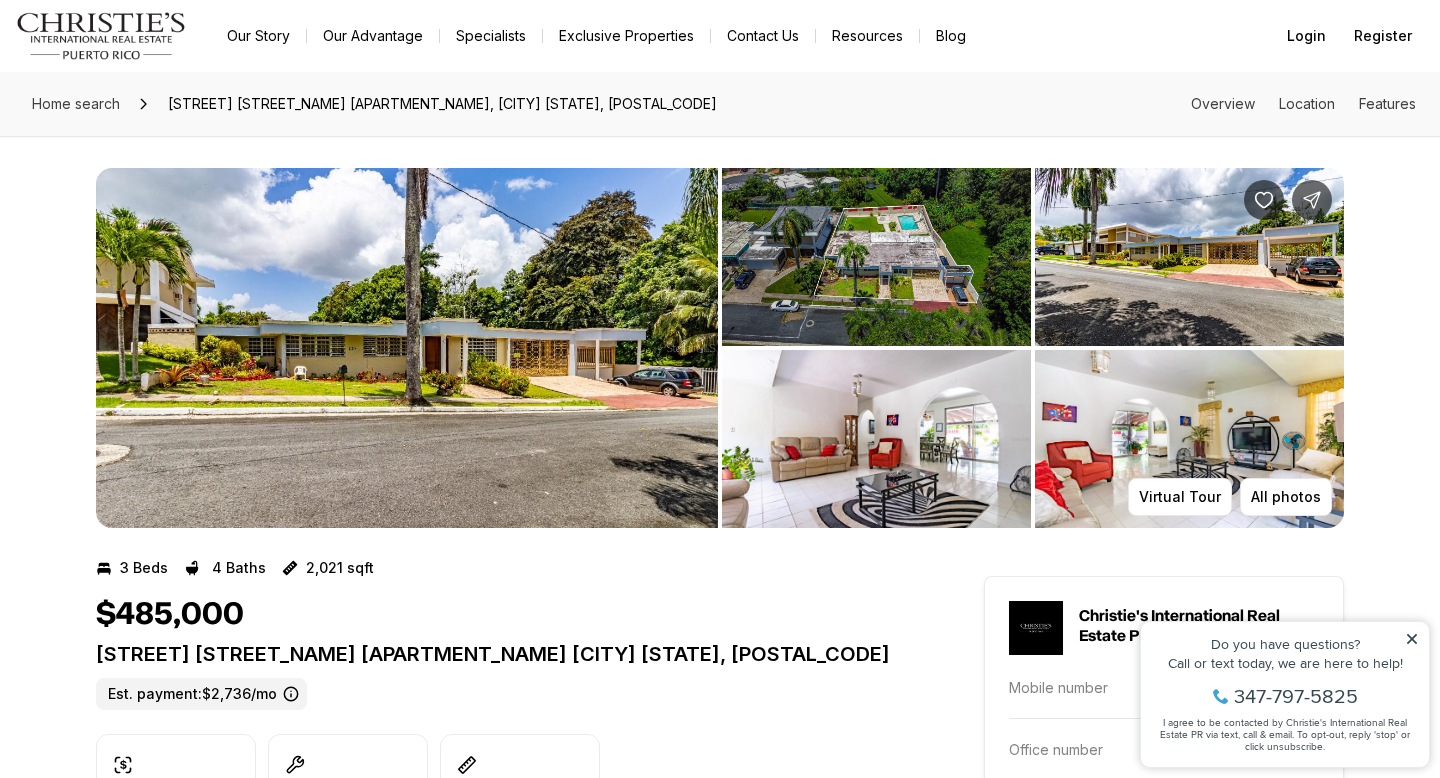 click on "Guadalquivir St URB. EL PARAISO OESTE SAN JUAN PR, 00926 Est. payment:  $2,736/mo" at bounding box center (504, 676) 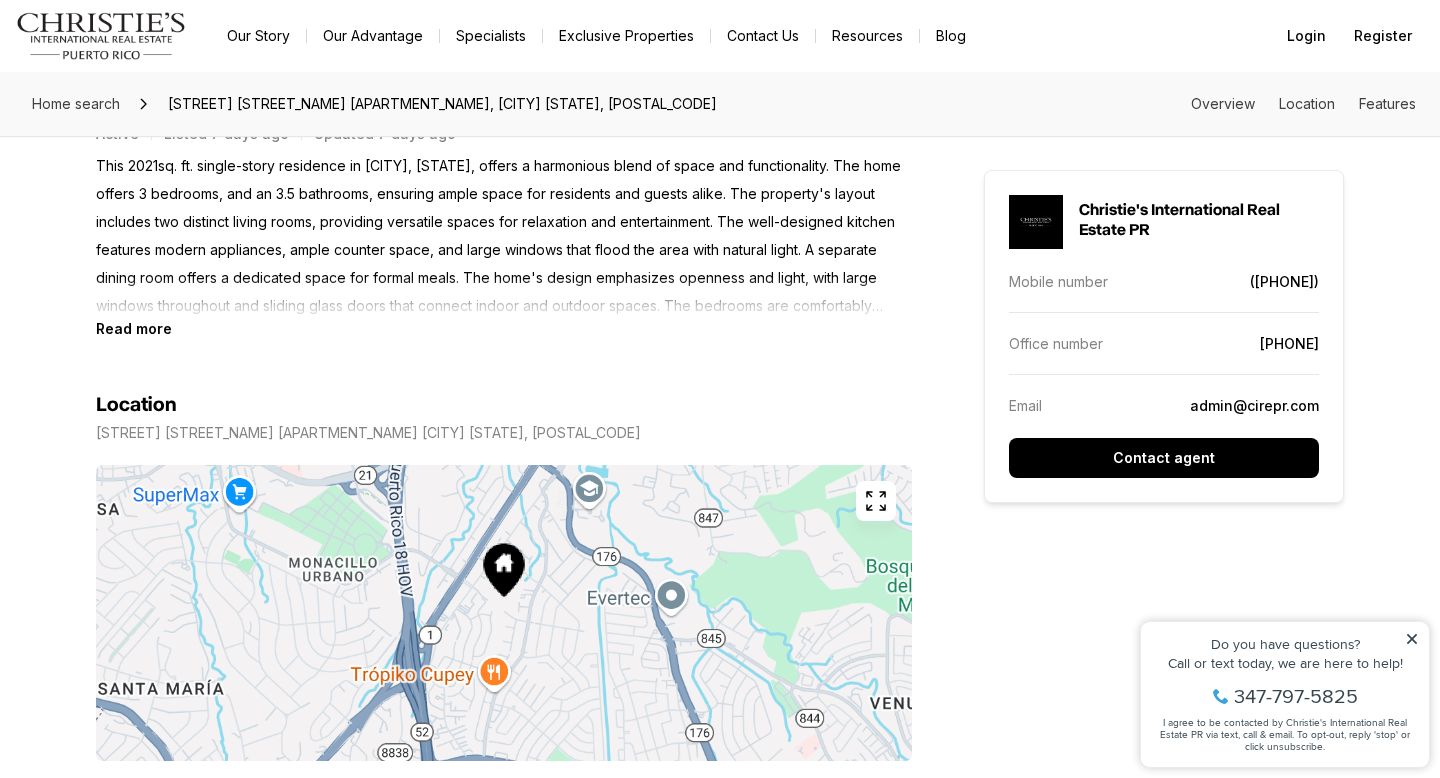scroll, scrollTop: 960, scrollLeft: 0, axis: vertical 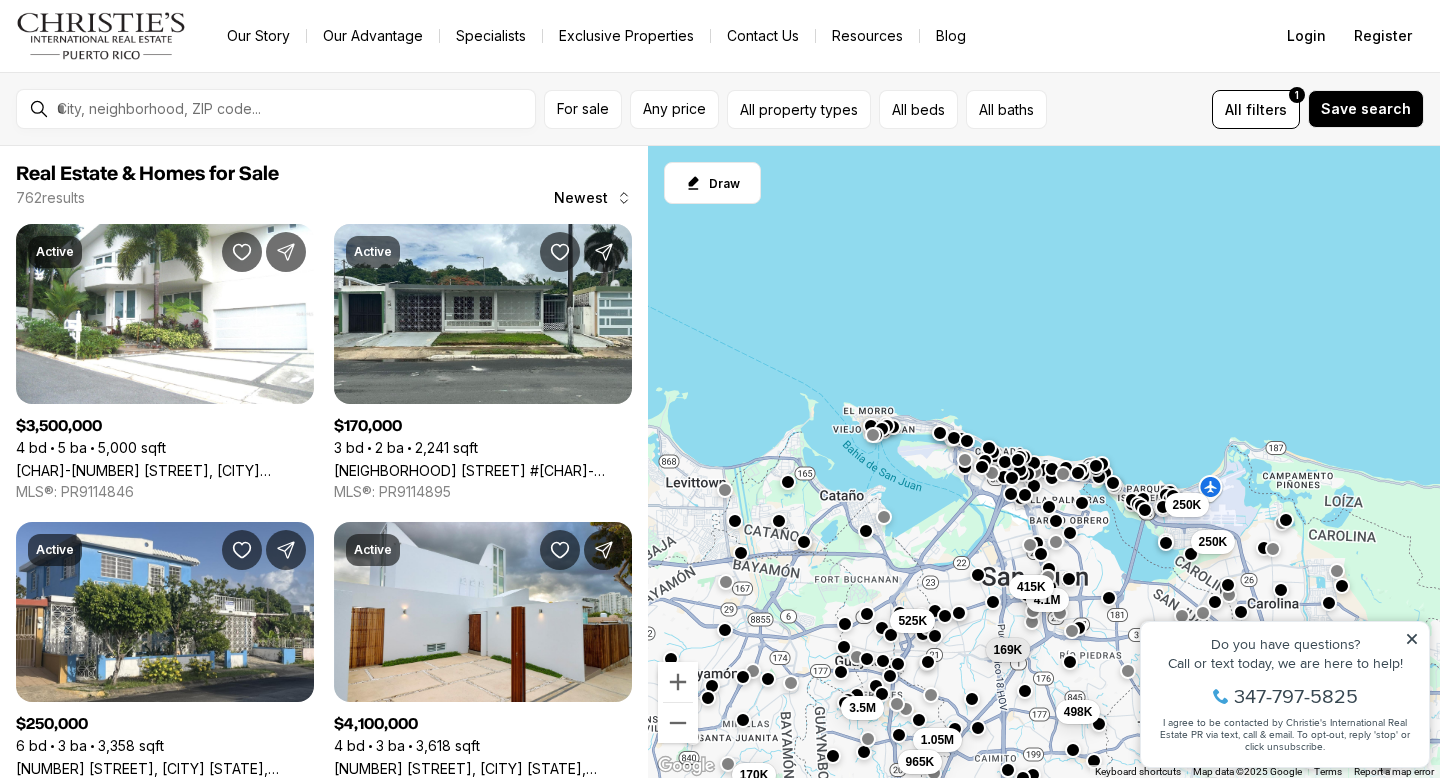click 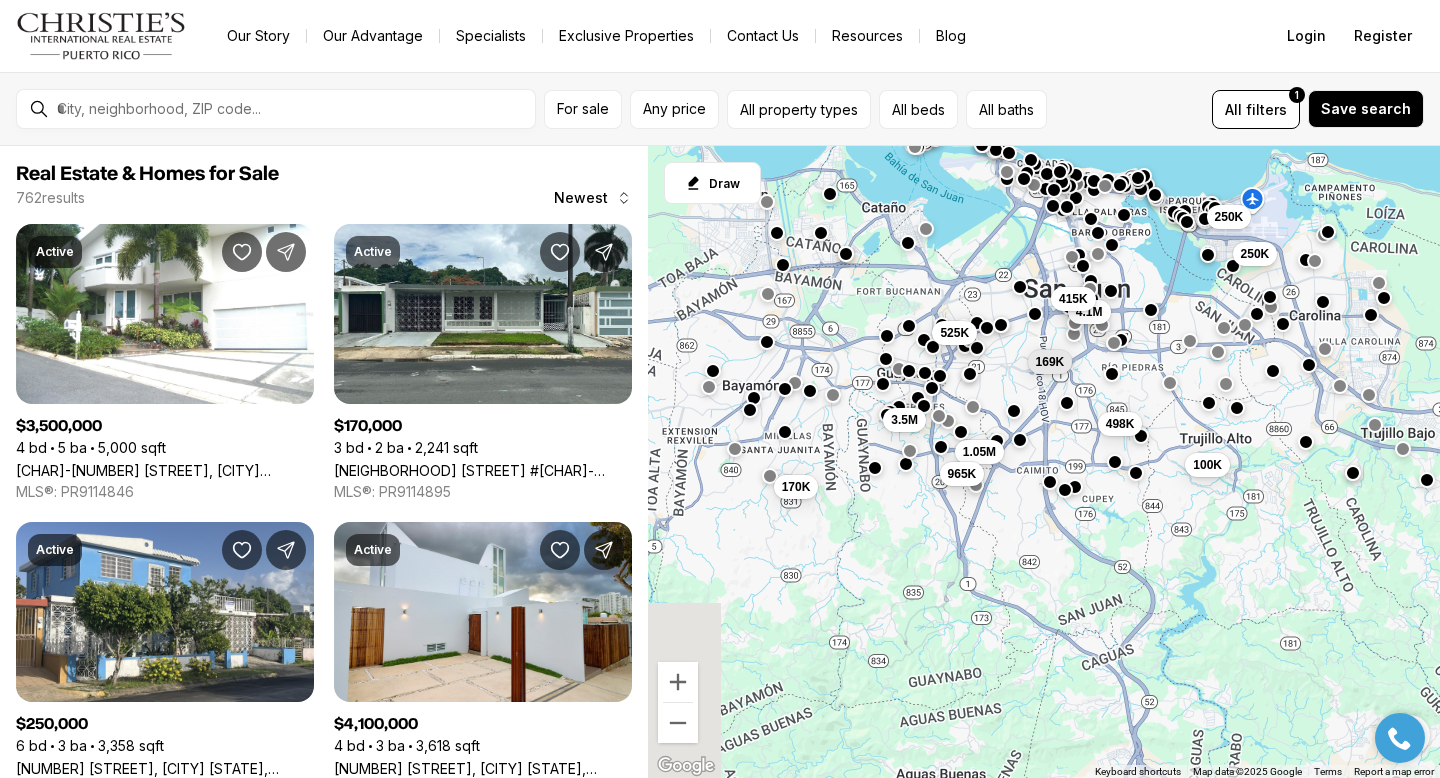 drag, startPoint x: 1134, startPoint y: 695, endPoint x: 1183, endPoint y: 419, distance: 280.3159 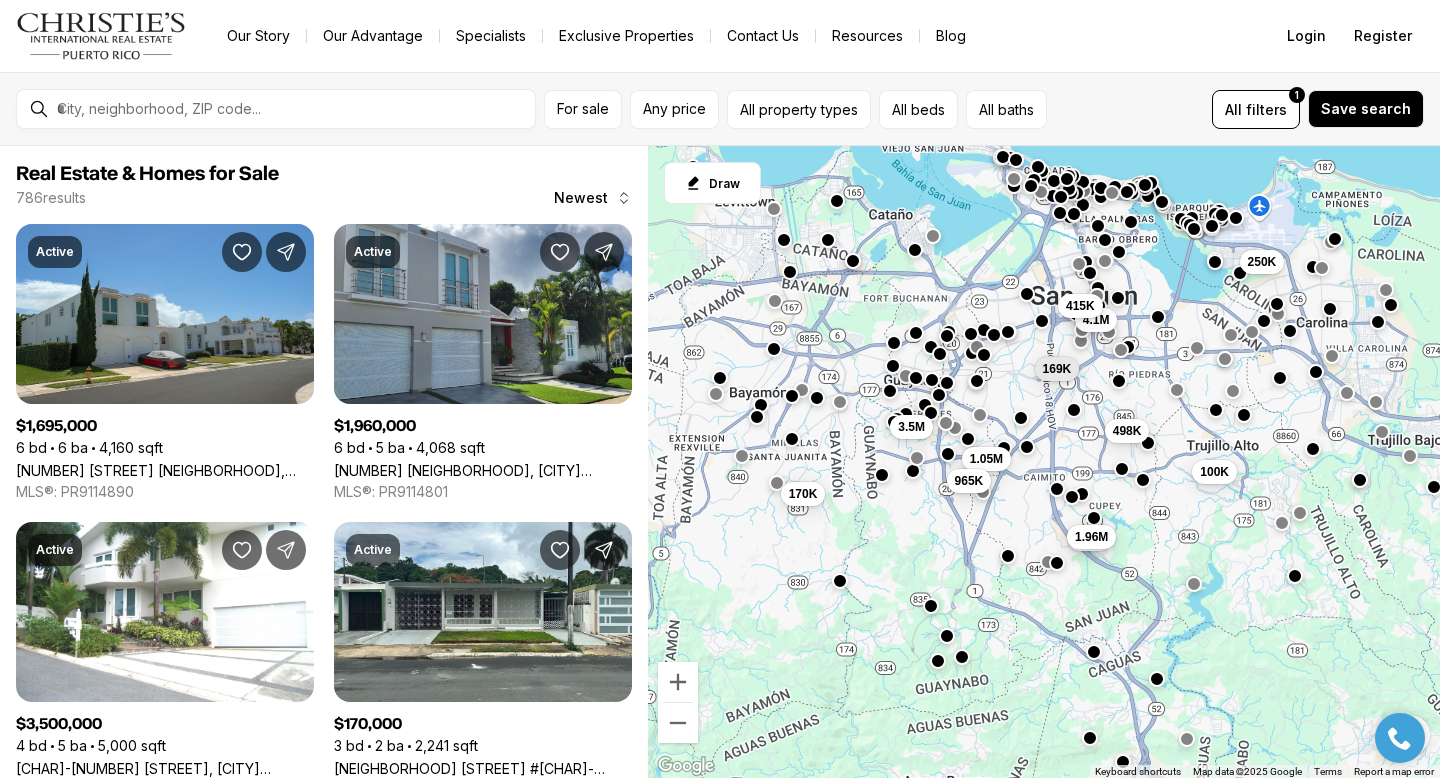 click on "250K 4.1M 498K 415K 169K 3.5M 100K 1.05M 965K 170K 1.7M 1.96M" at bounding box center [1044, 462] 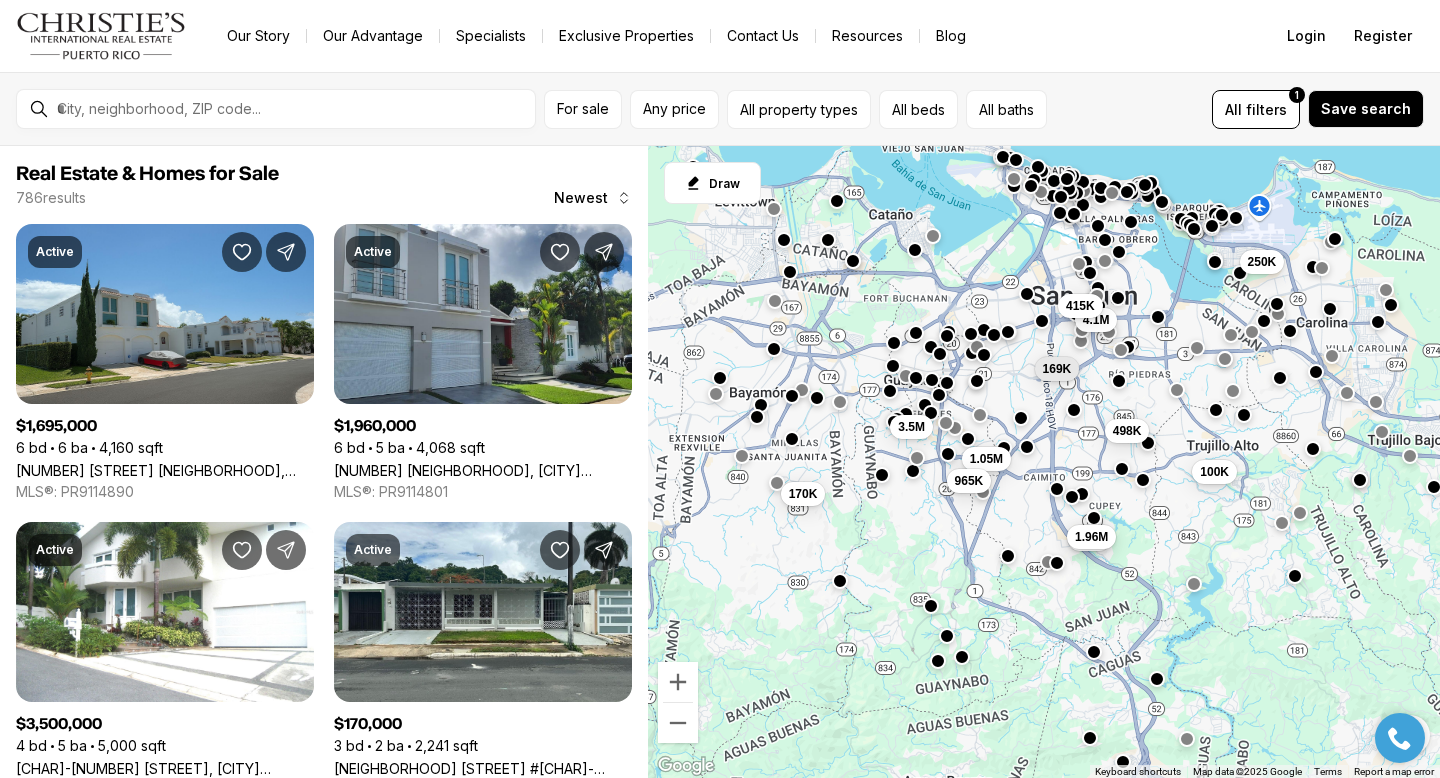 click on "250K 4.1M 498K 415K 169K 3.5M 100K 1.05M 965K 170K 1.7M 1.96M" at bounding box center (1044, 462) 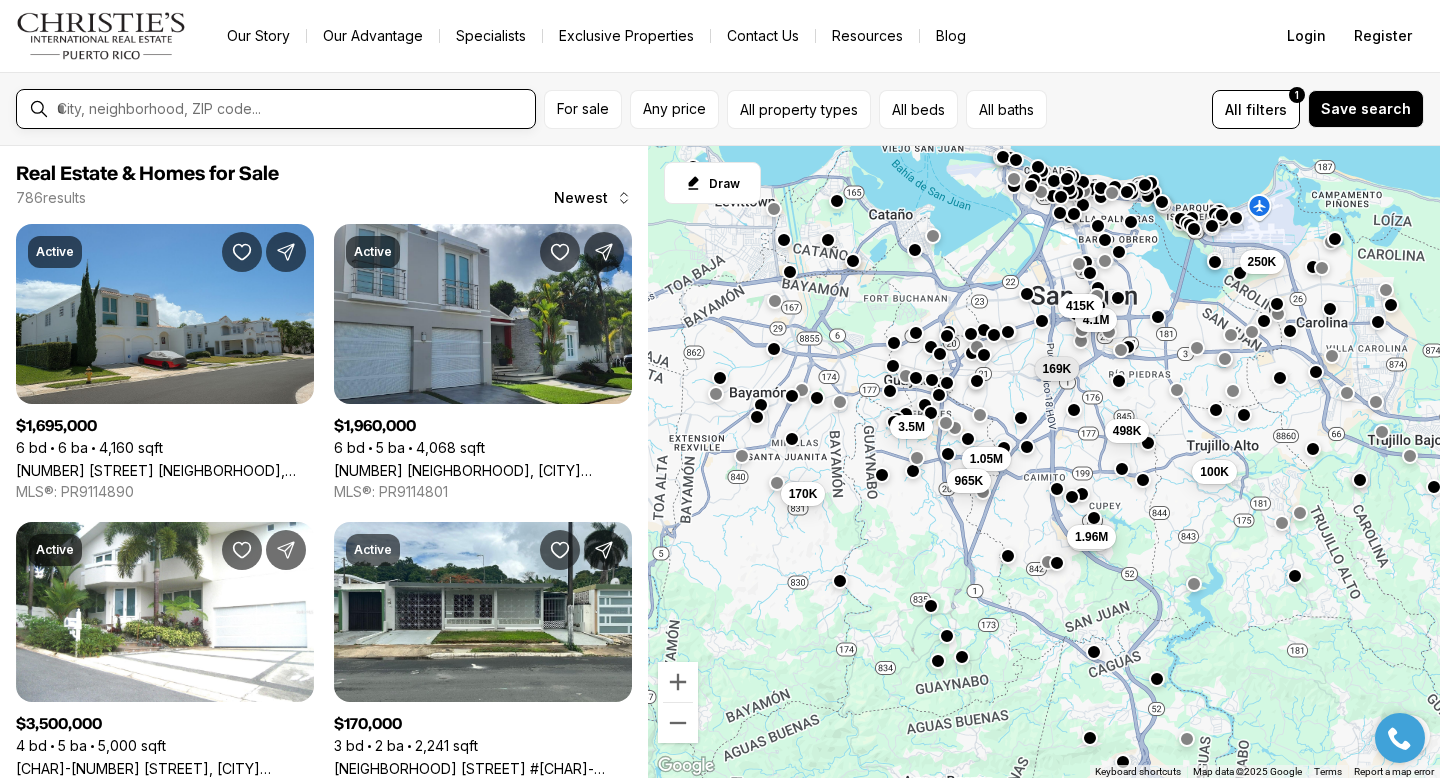 click at bounding box center [292, 109] 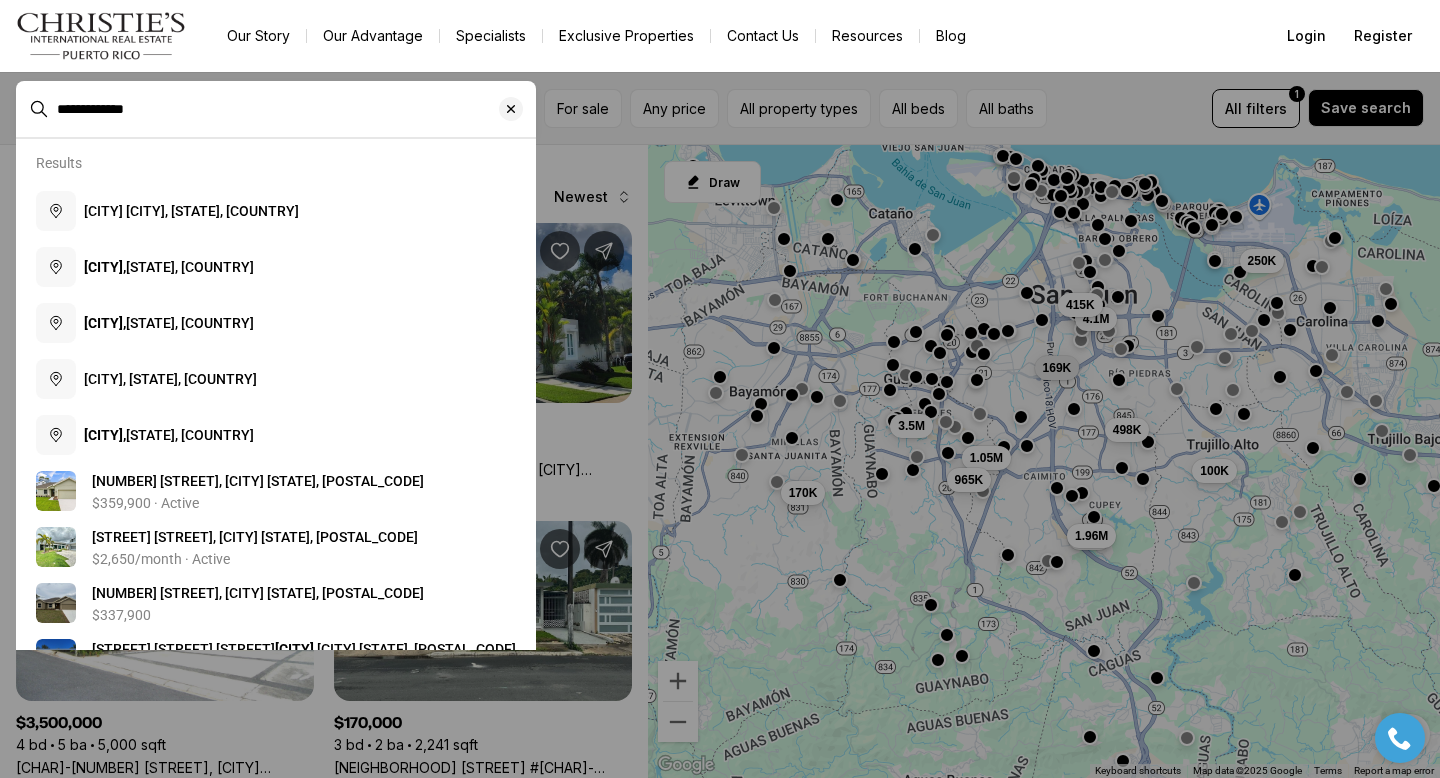 type on "**********" 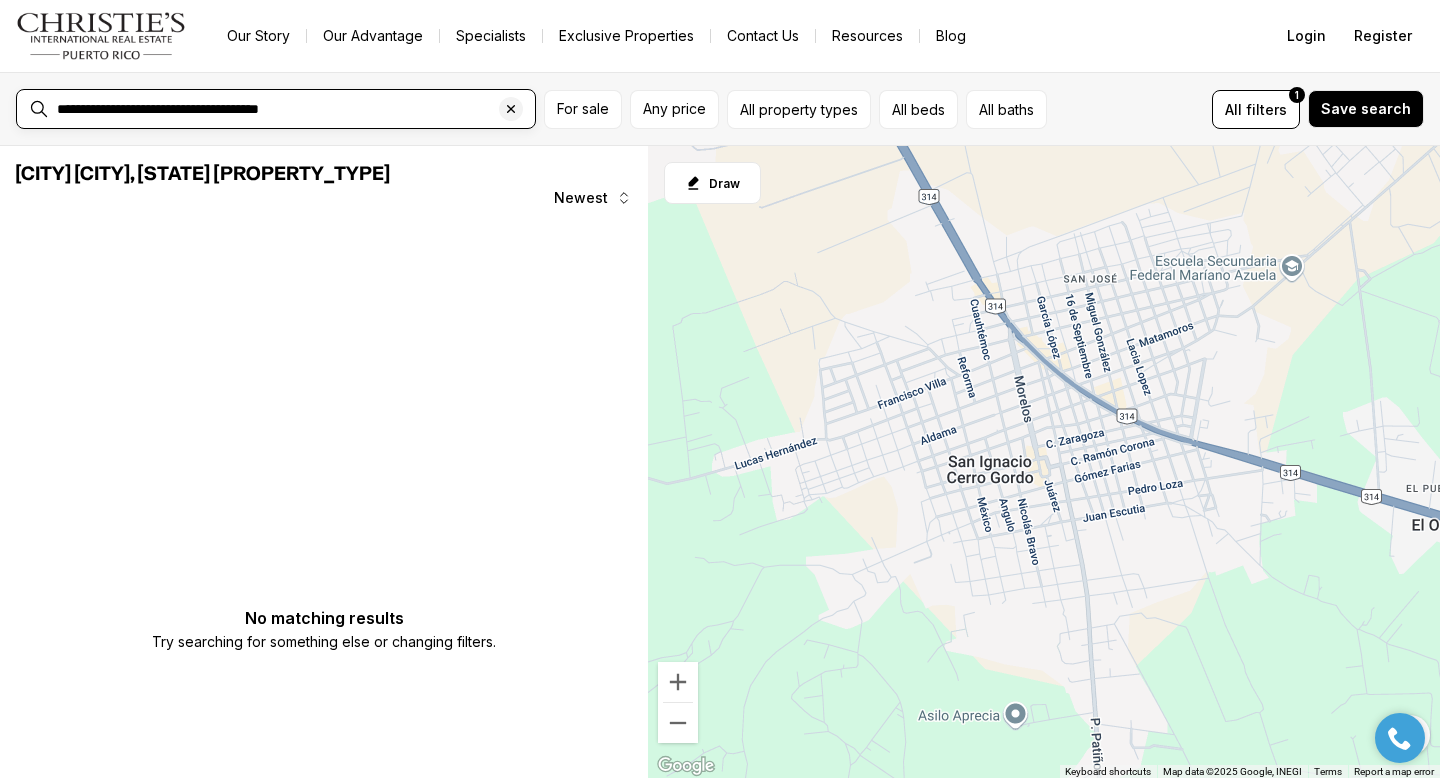 click on "**********" at bounding box center [292, 109] 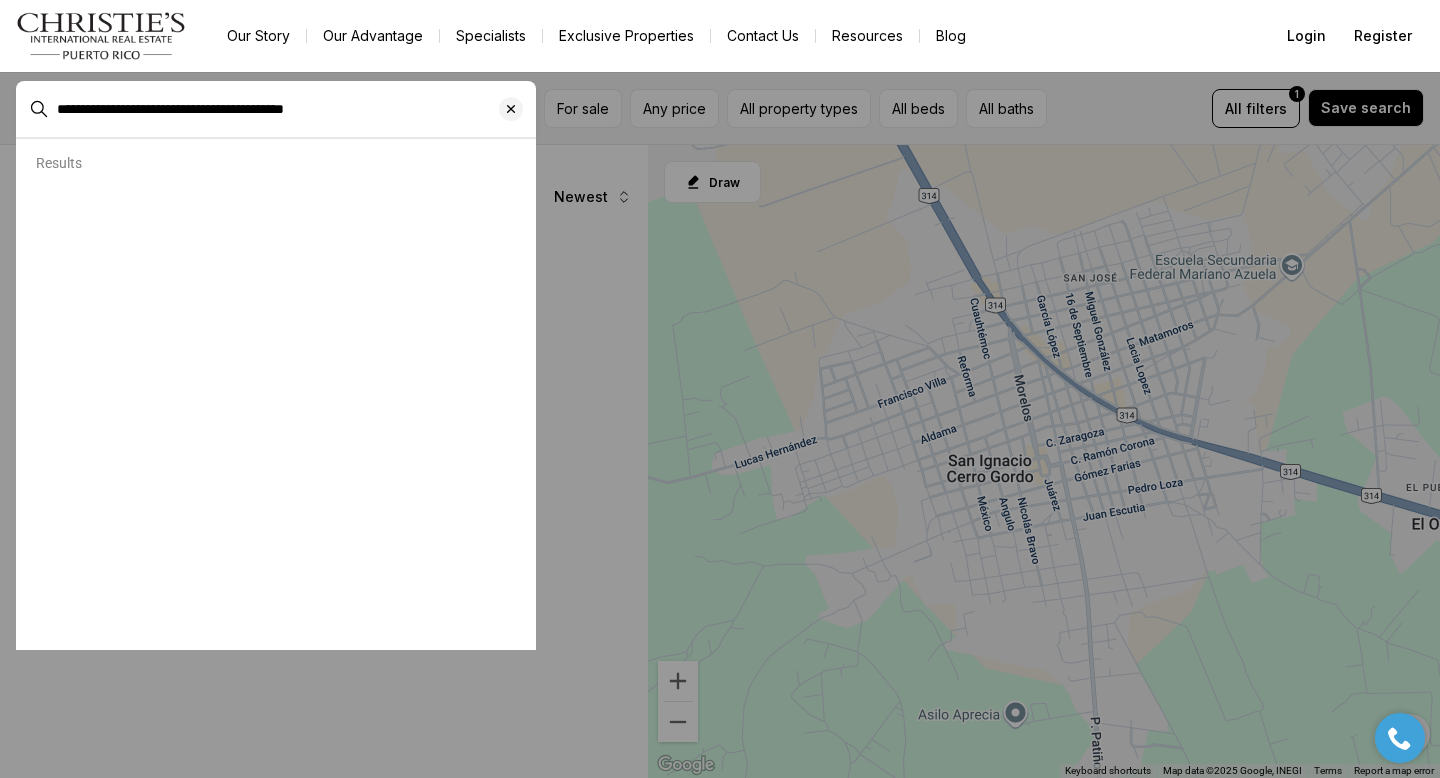 type on "**********" 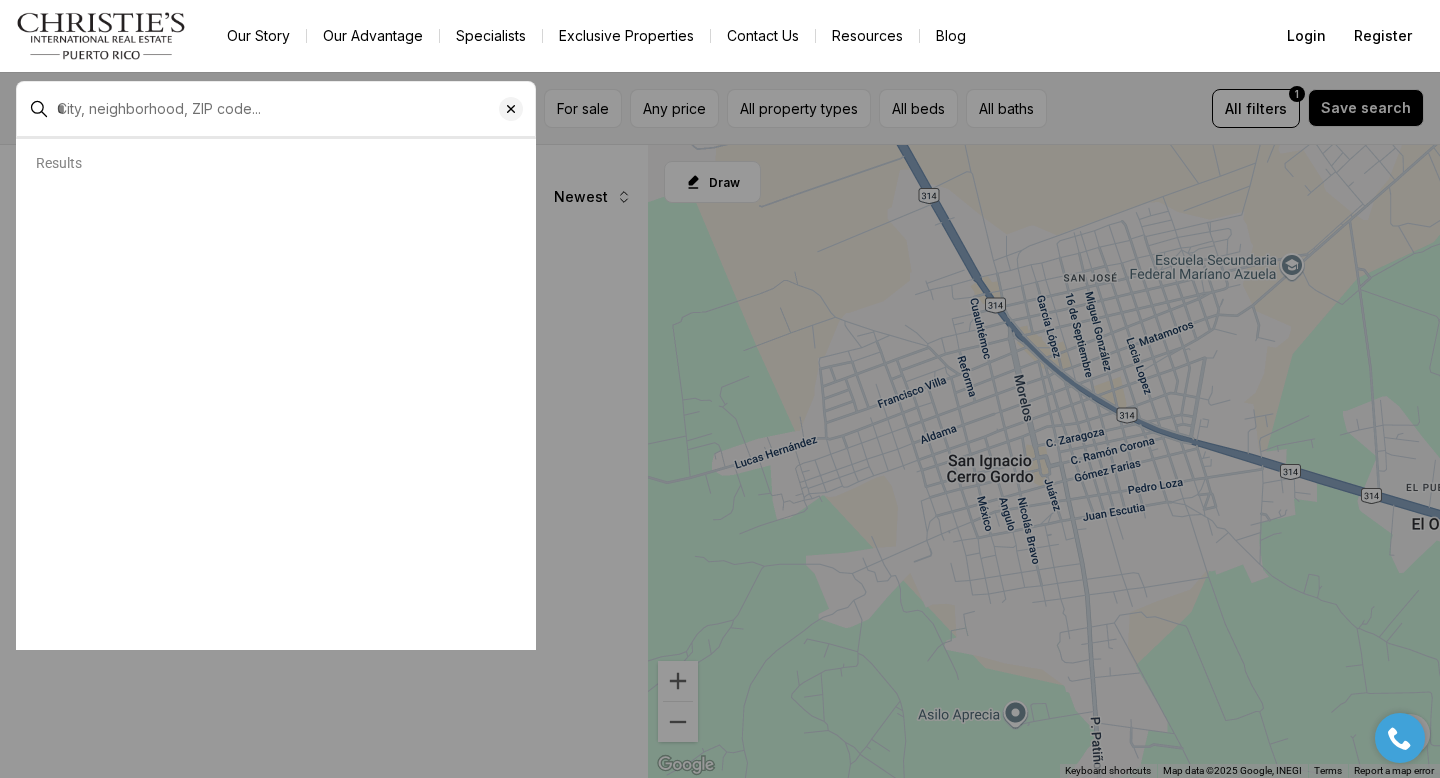 type on "**********" 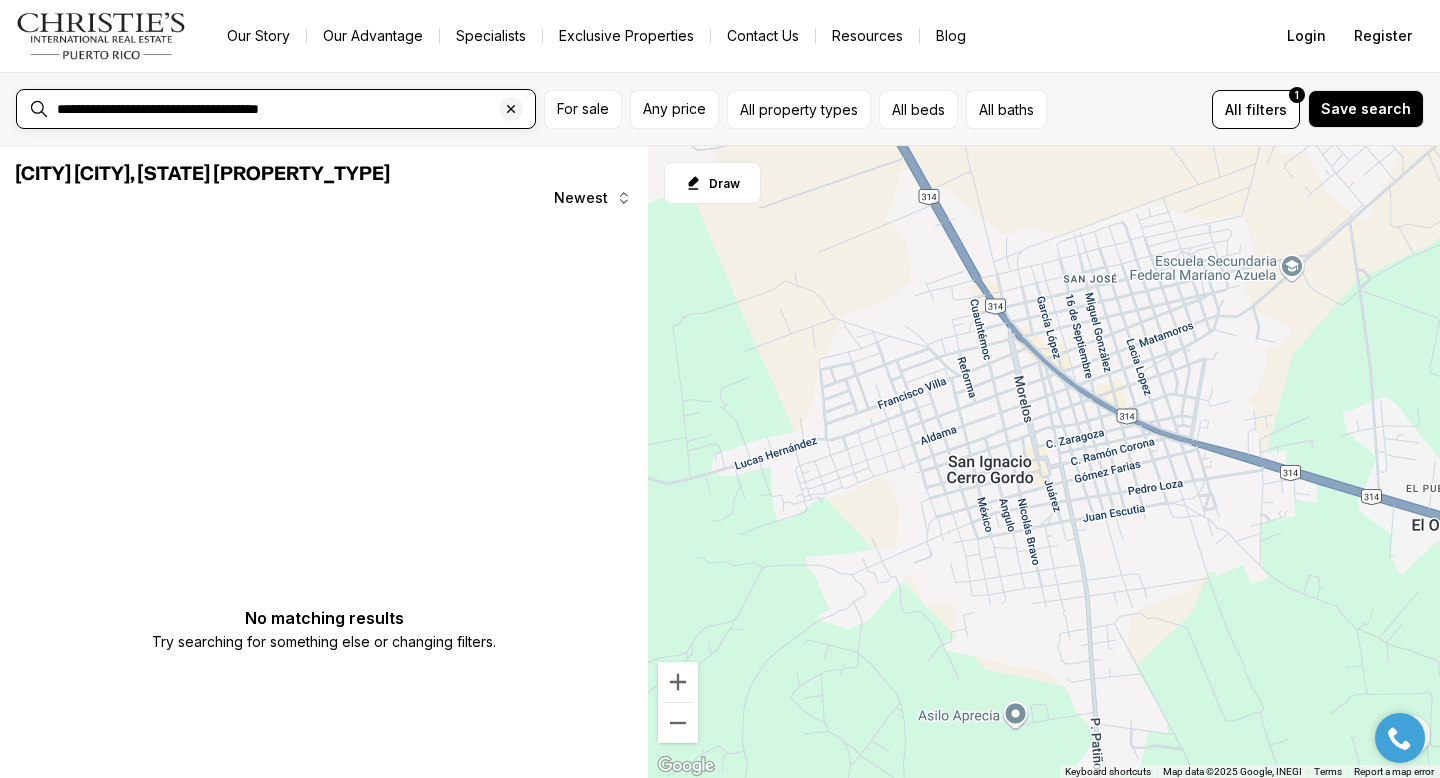 scroll, scrollTop: 0, scrollLeft: 0, axis: both 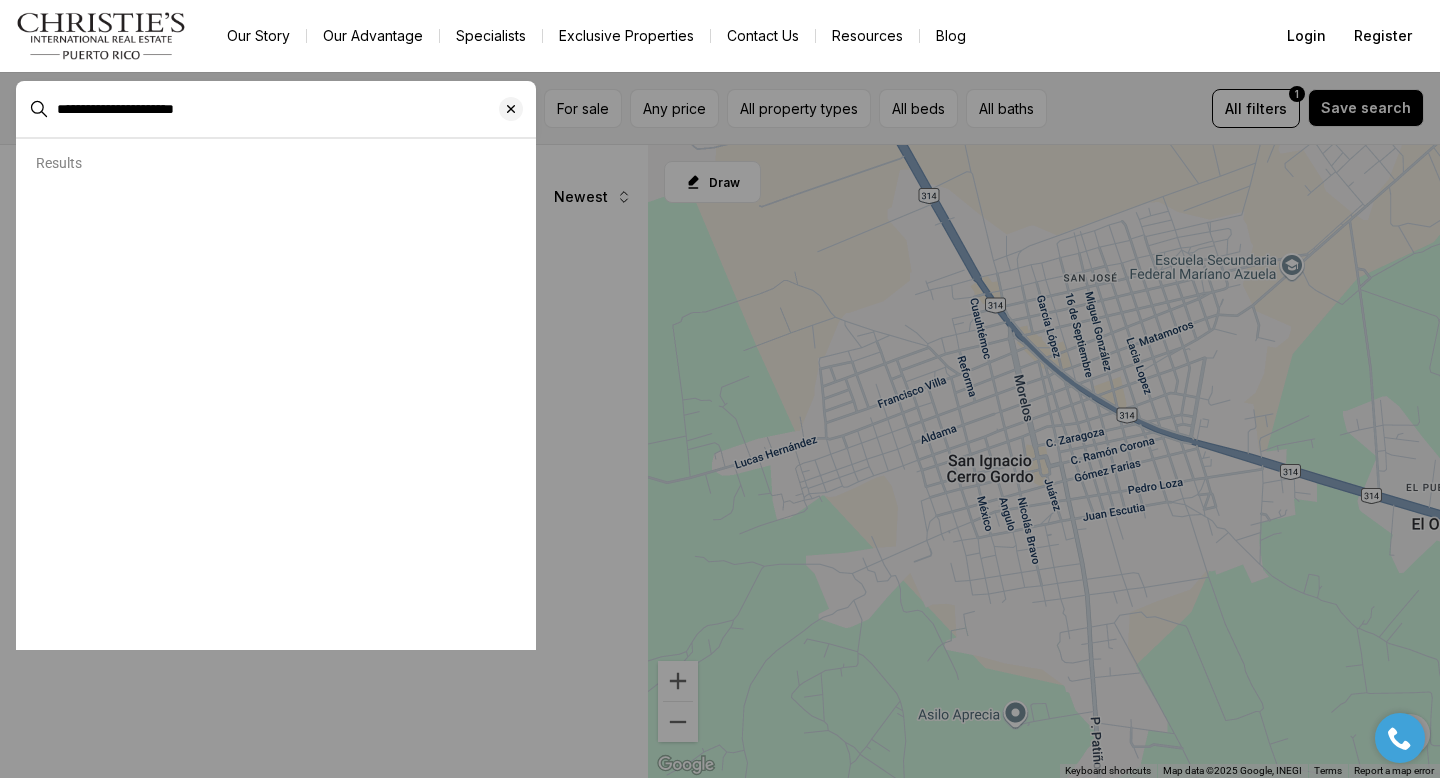 type on "**********" 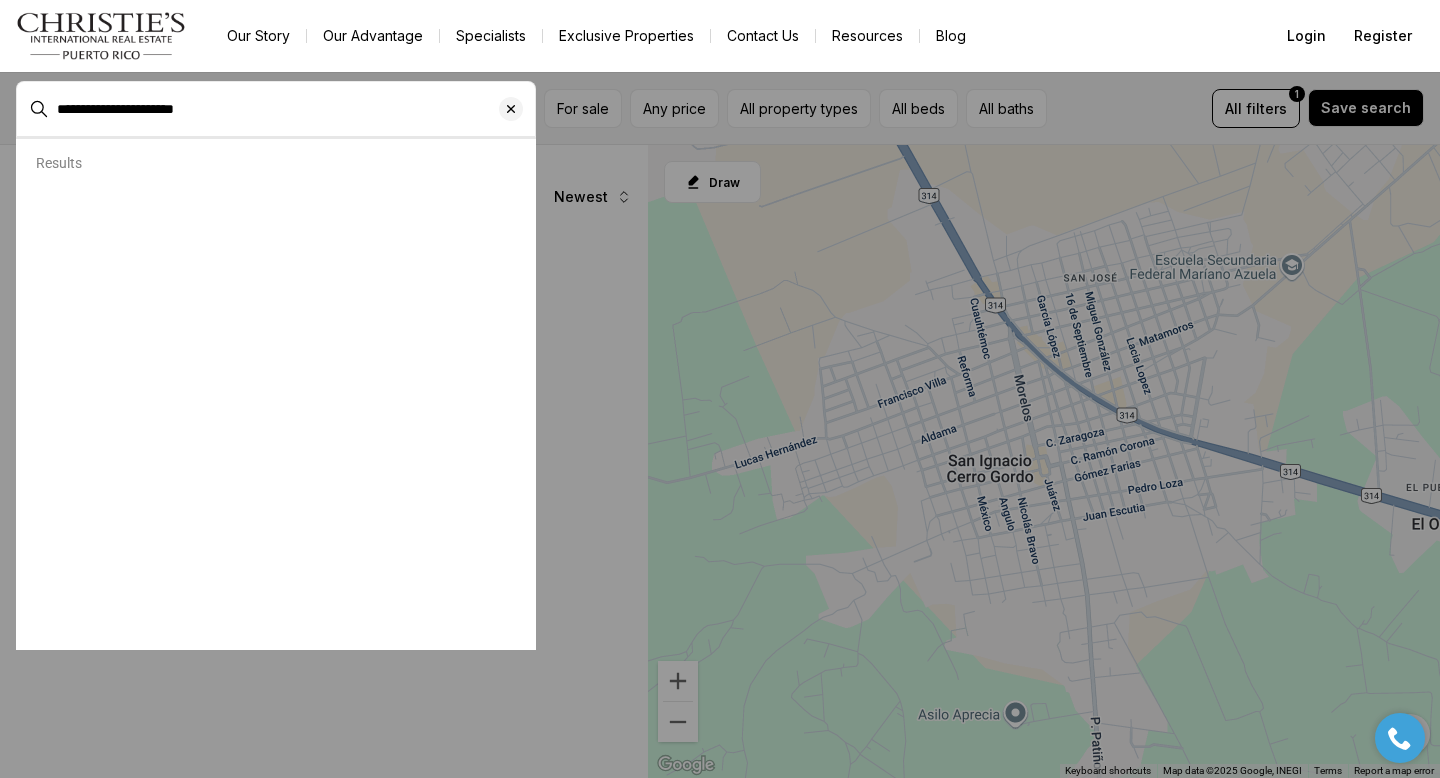 type 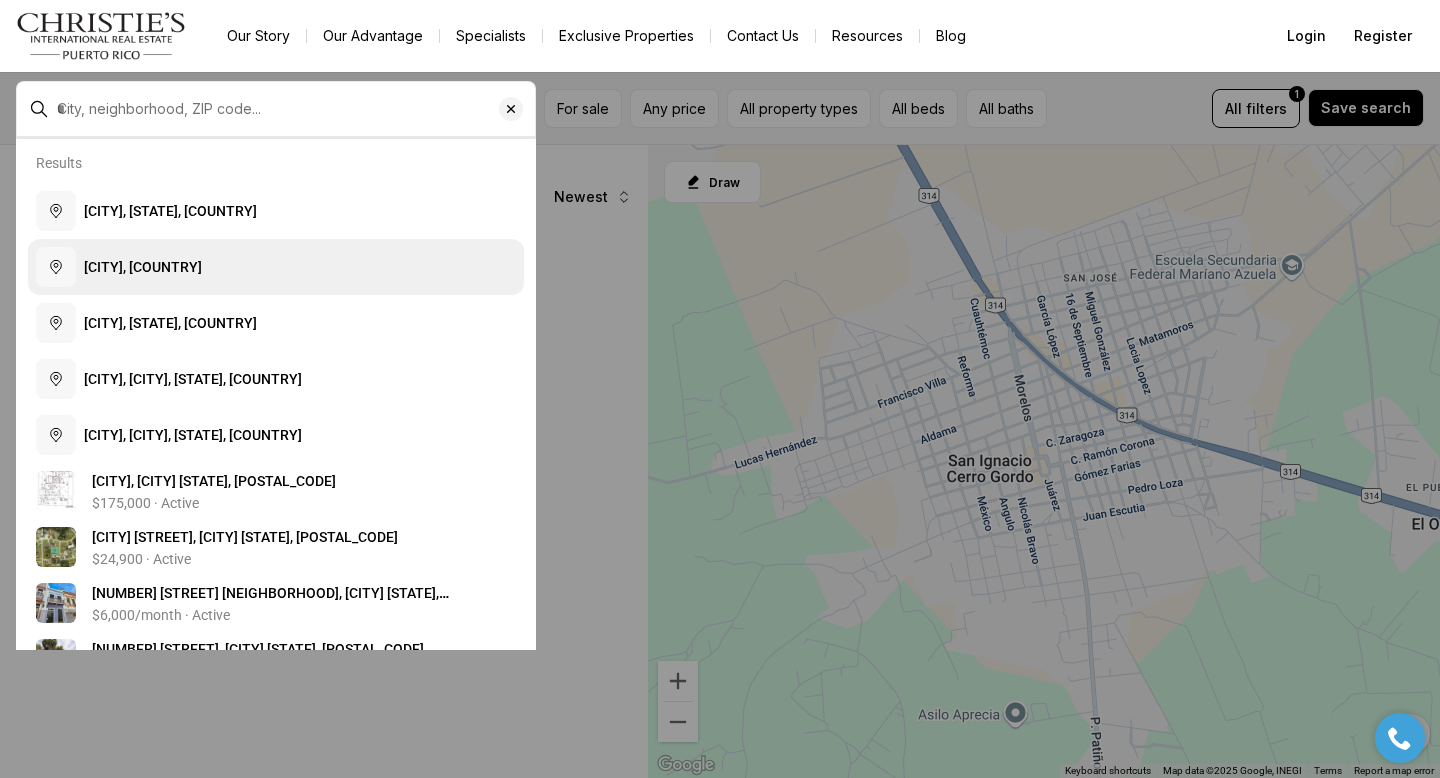 click on "[CITY], [COUNTRY]" at bounding box center [143, 267] 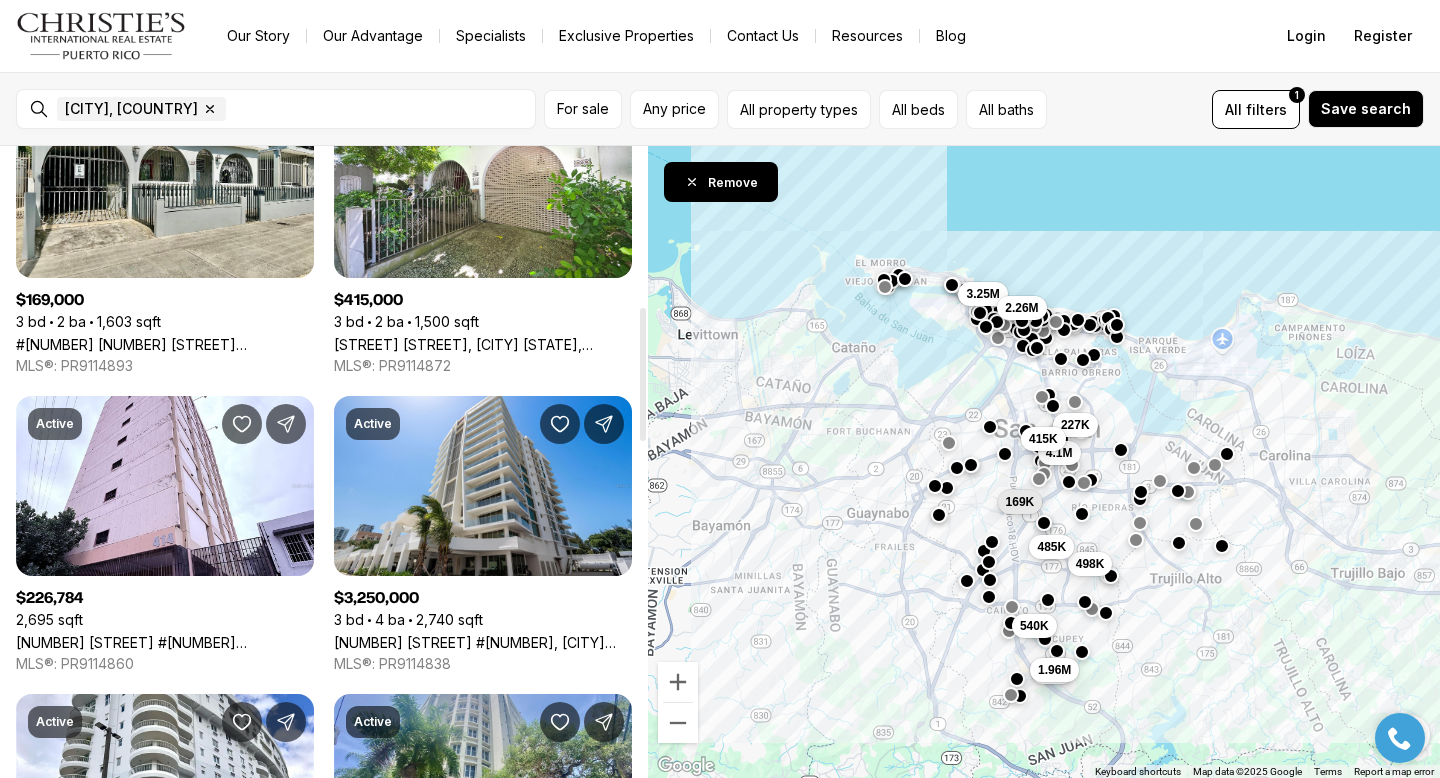 drag, startPoint x: 639, startPoint y: 612, endPoint x: 619, endPoint y: 365, distance: 247.8084 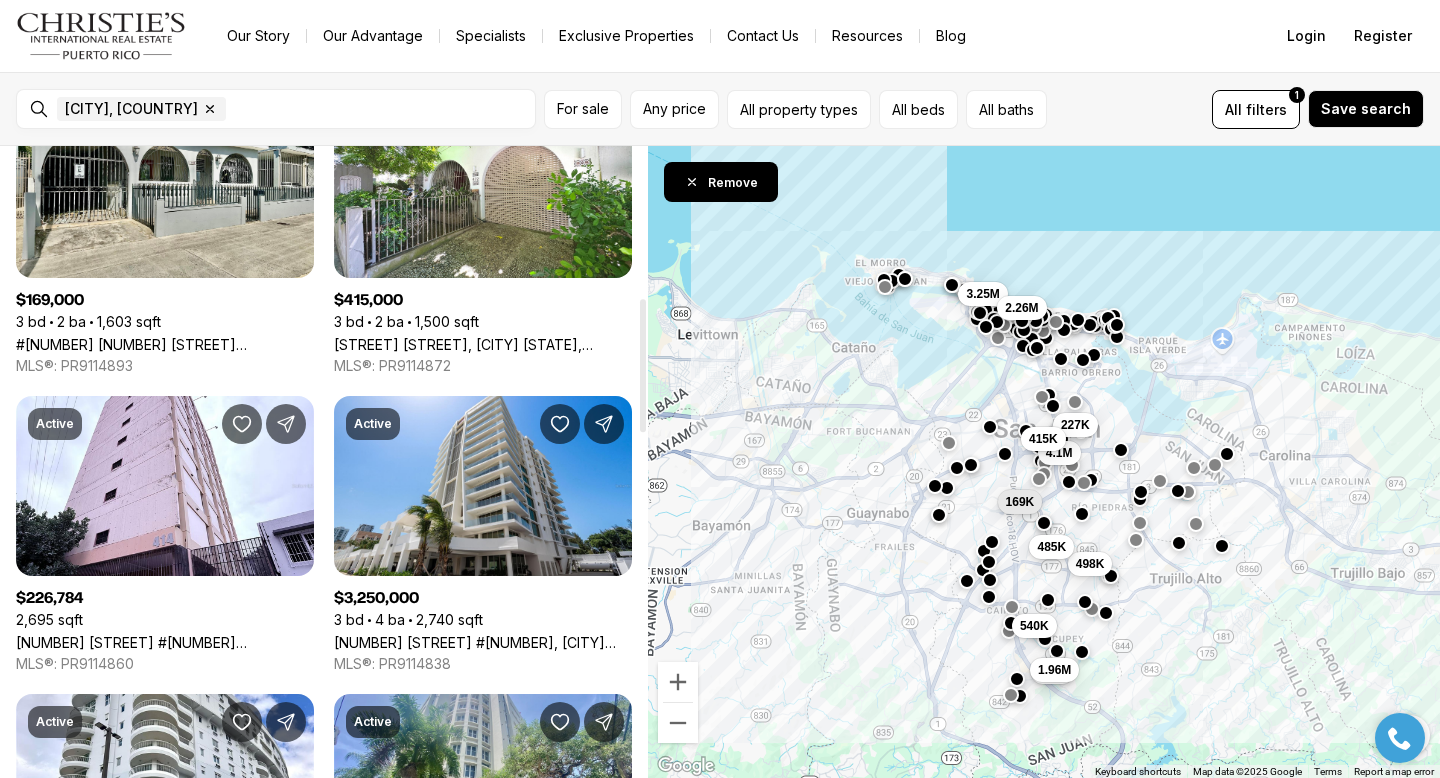 scroll, scrollTop: 718, scrollLeft: 0, axis: vertical 